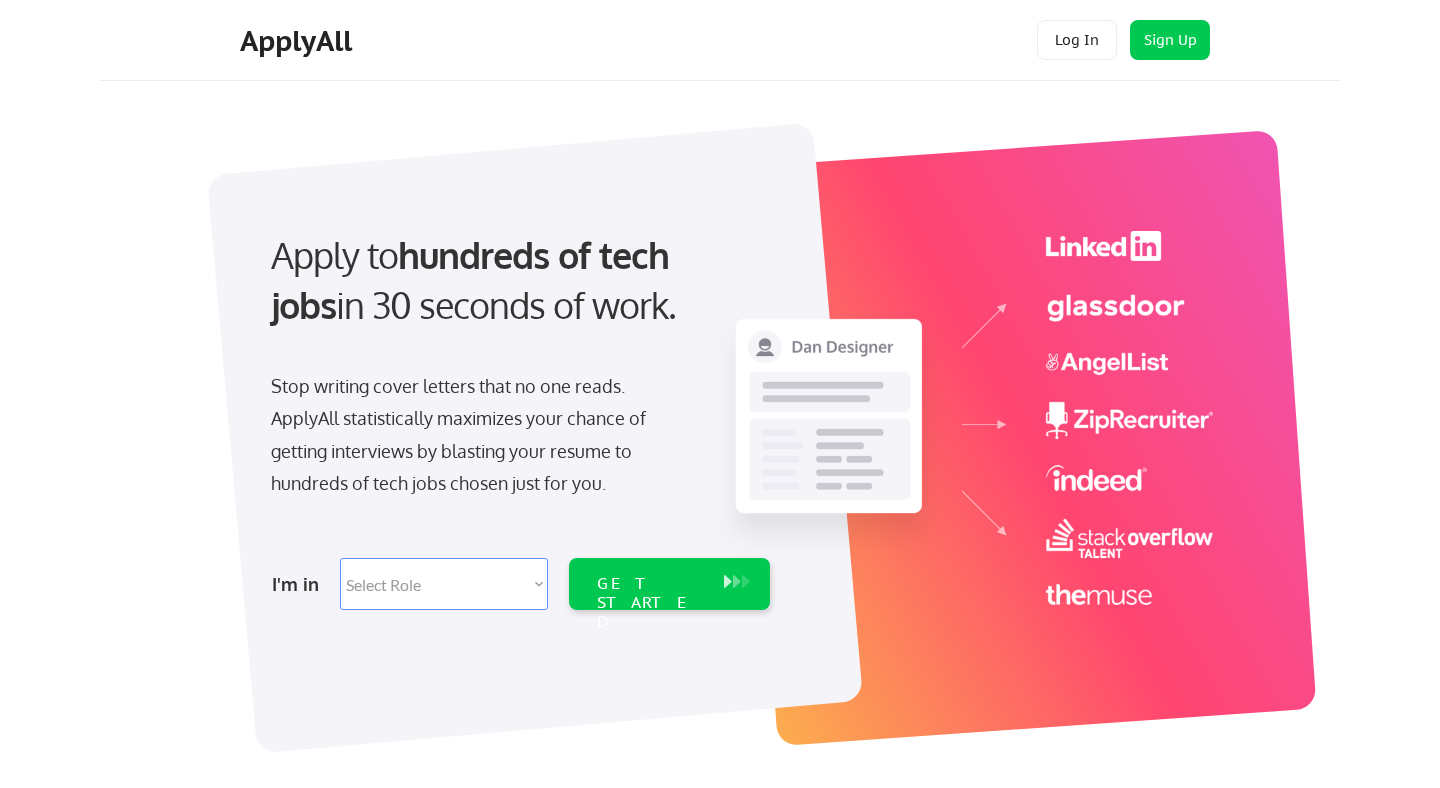 scroll, scrollTop: 0, scrollLeft: 0, axis: both 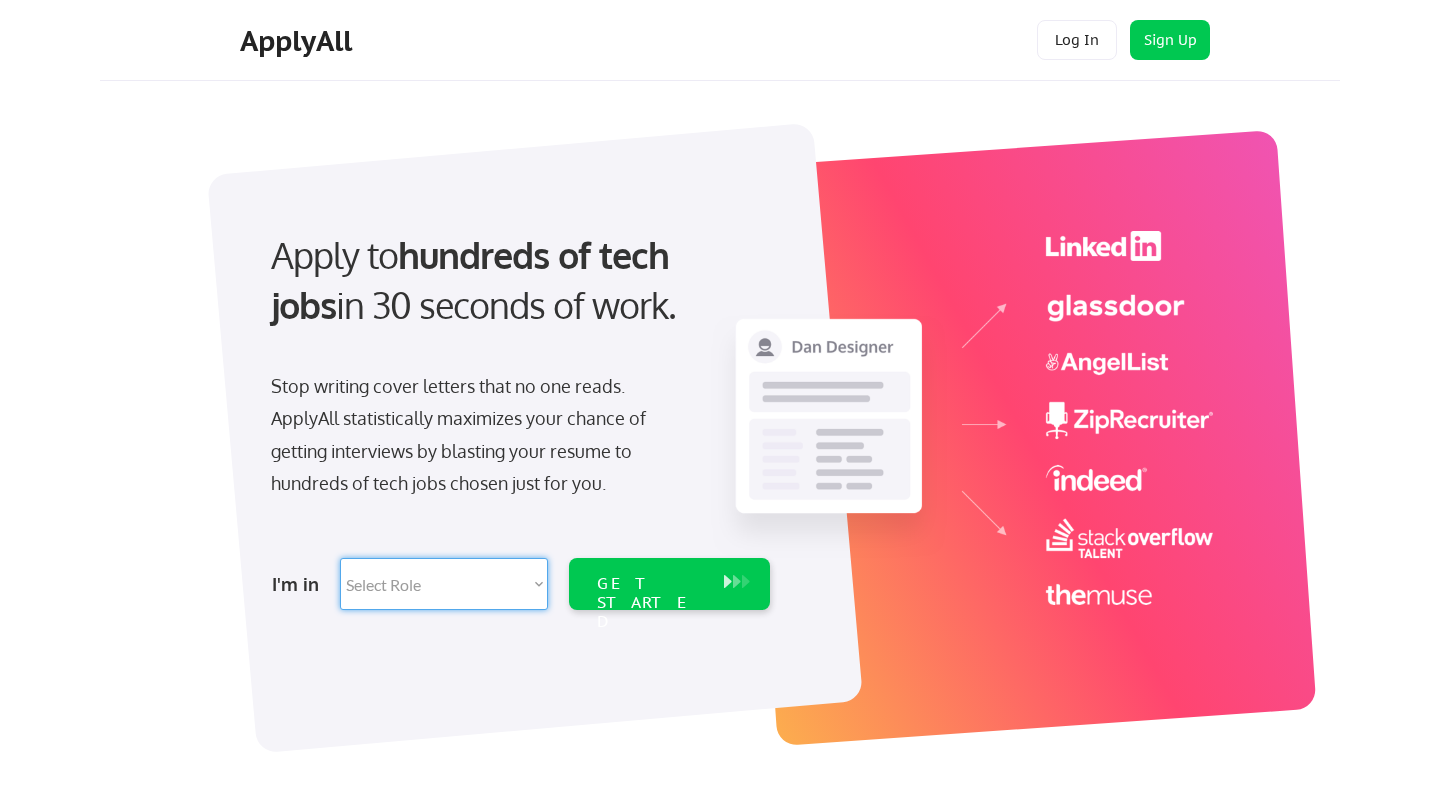 select on ""sales"" 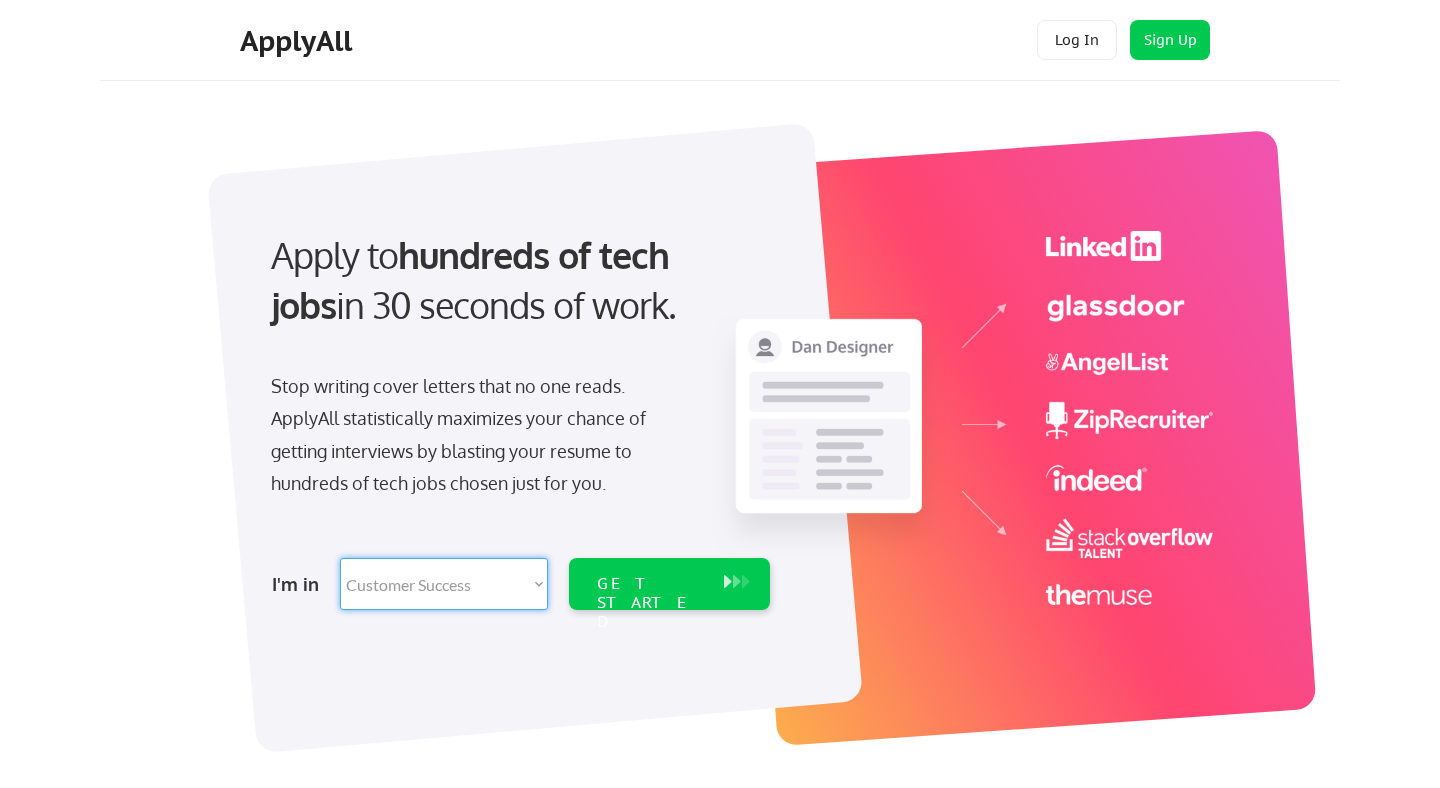 select on ""sales"" 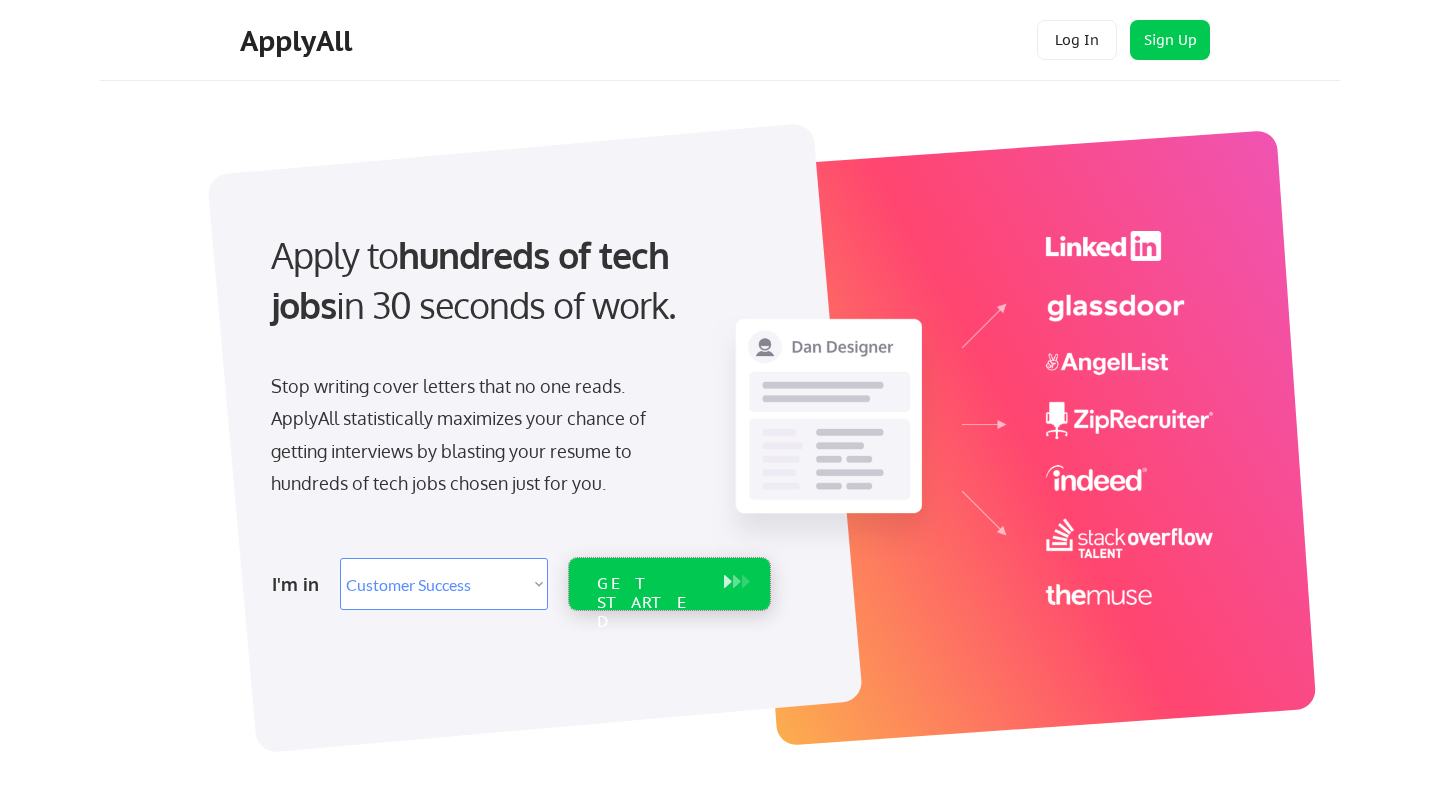 click on "GET STARTED" at bounding box center (650, 603) 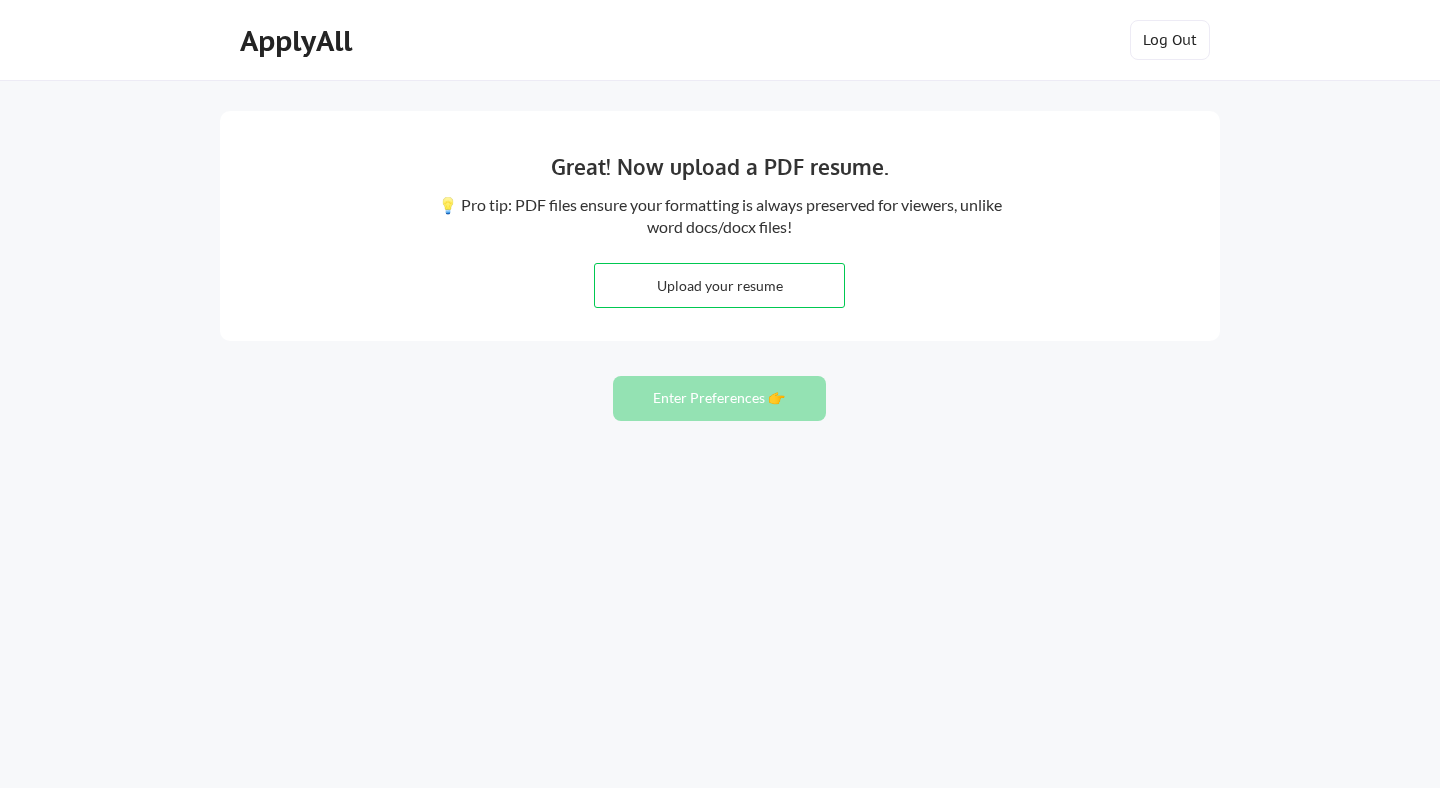 scroll, scrollTop: 0, scrollLeft: 0, axis: both 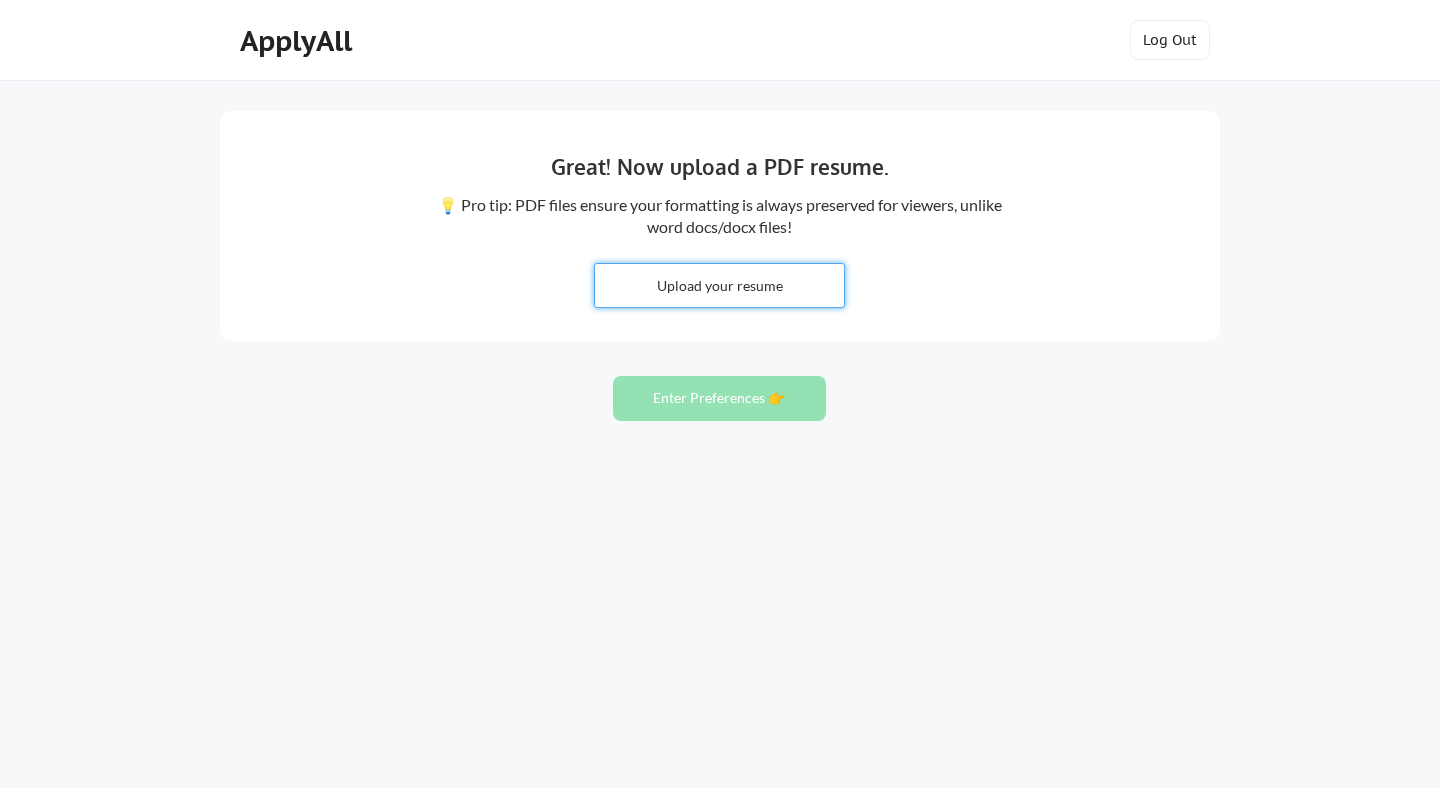 click at bounding box center [719, 285] 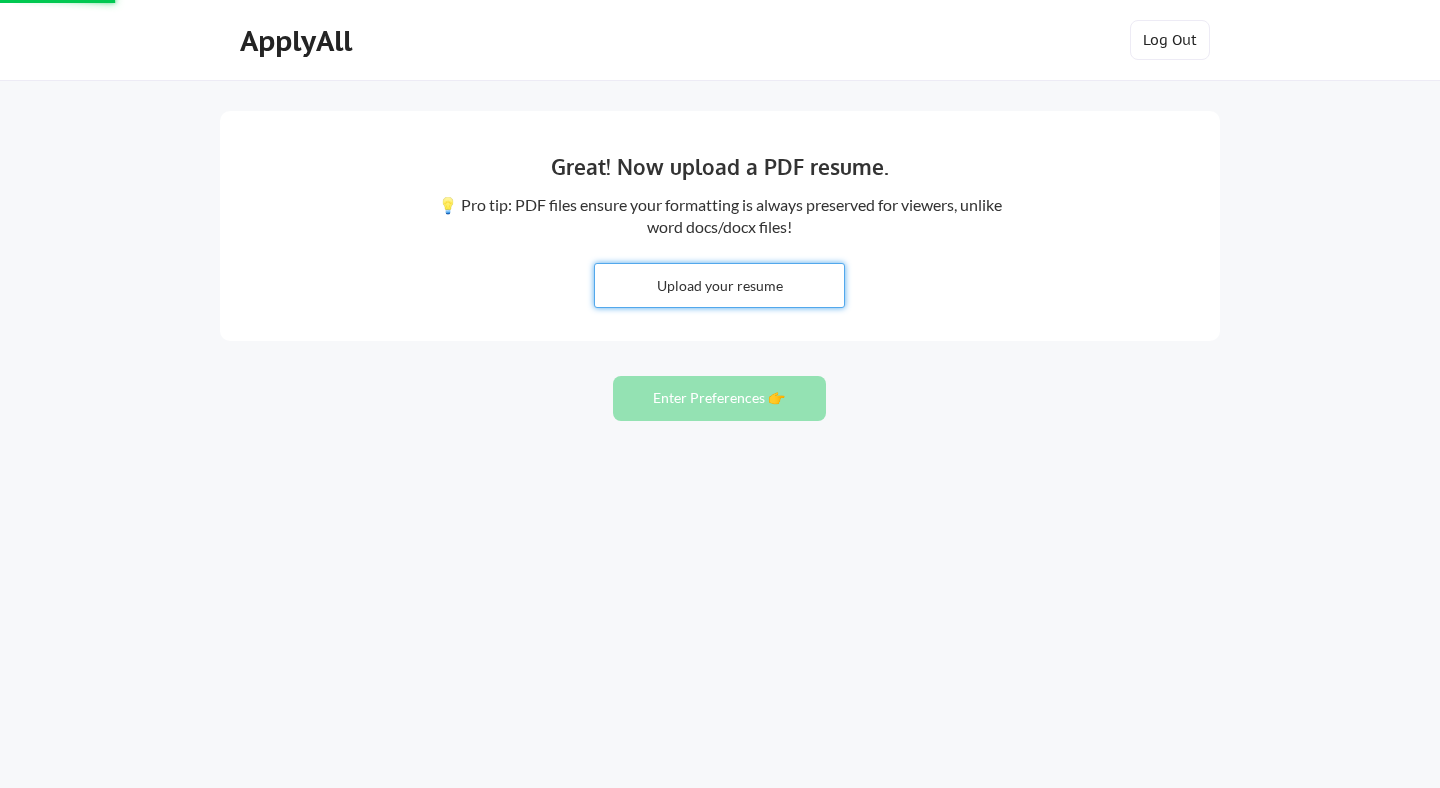 type 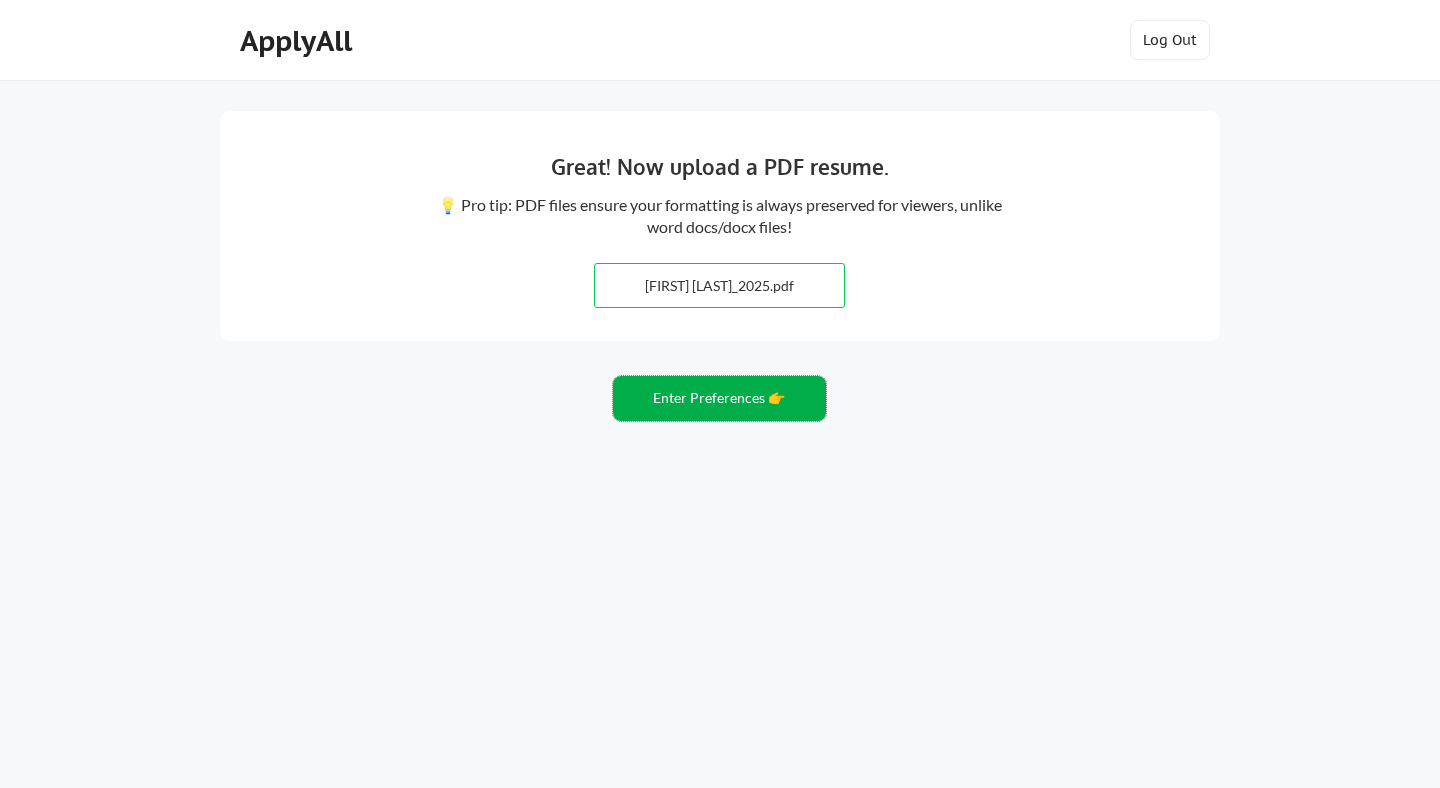 click on "Enter Preferences  👉" at bounding box center (719, 398) 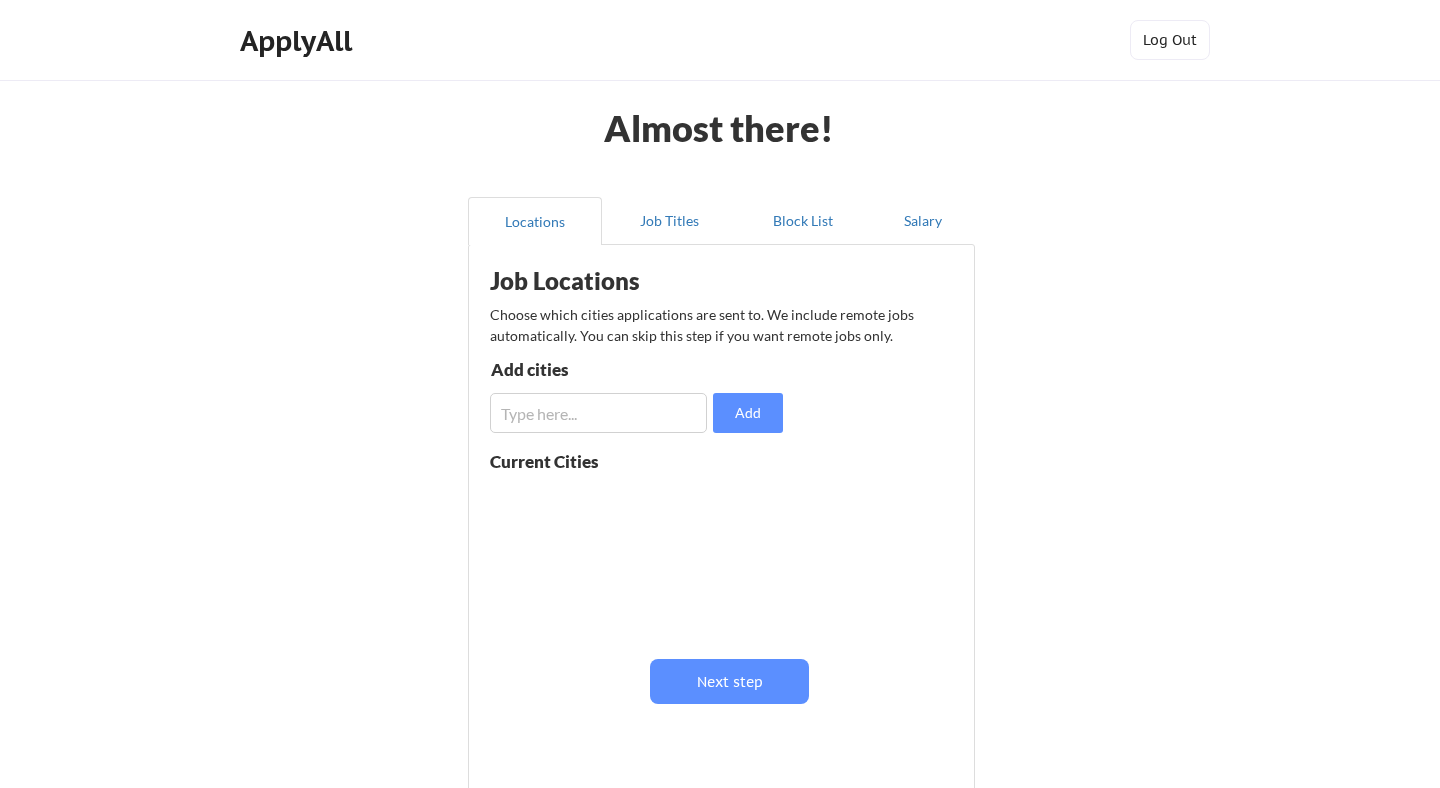 scroll, scrollTop: 0, scrollLeft: 0, axis: both 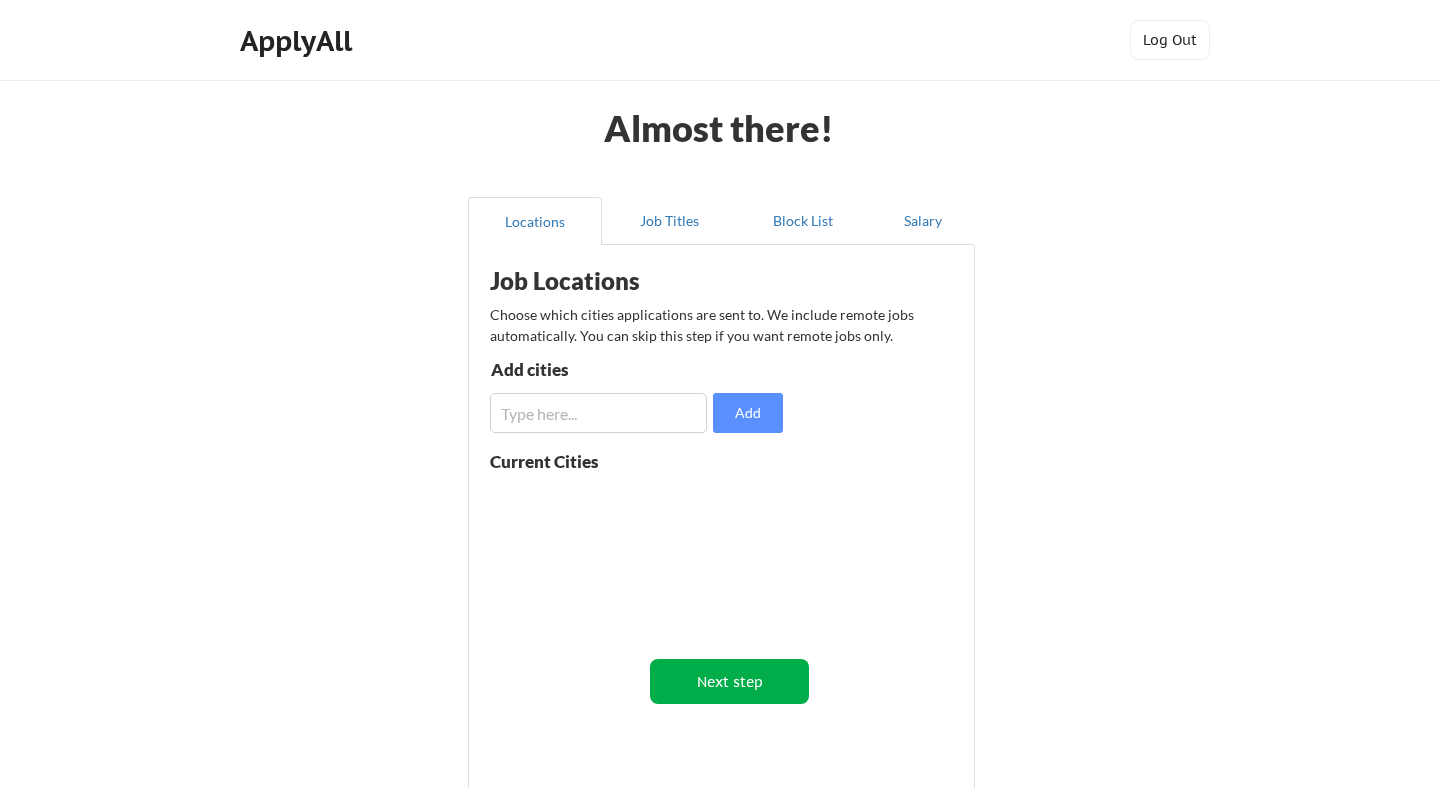 click on "Next step" at bounding box center [729, 681] 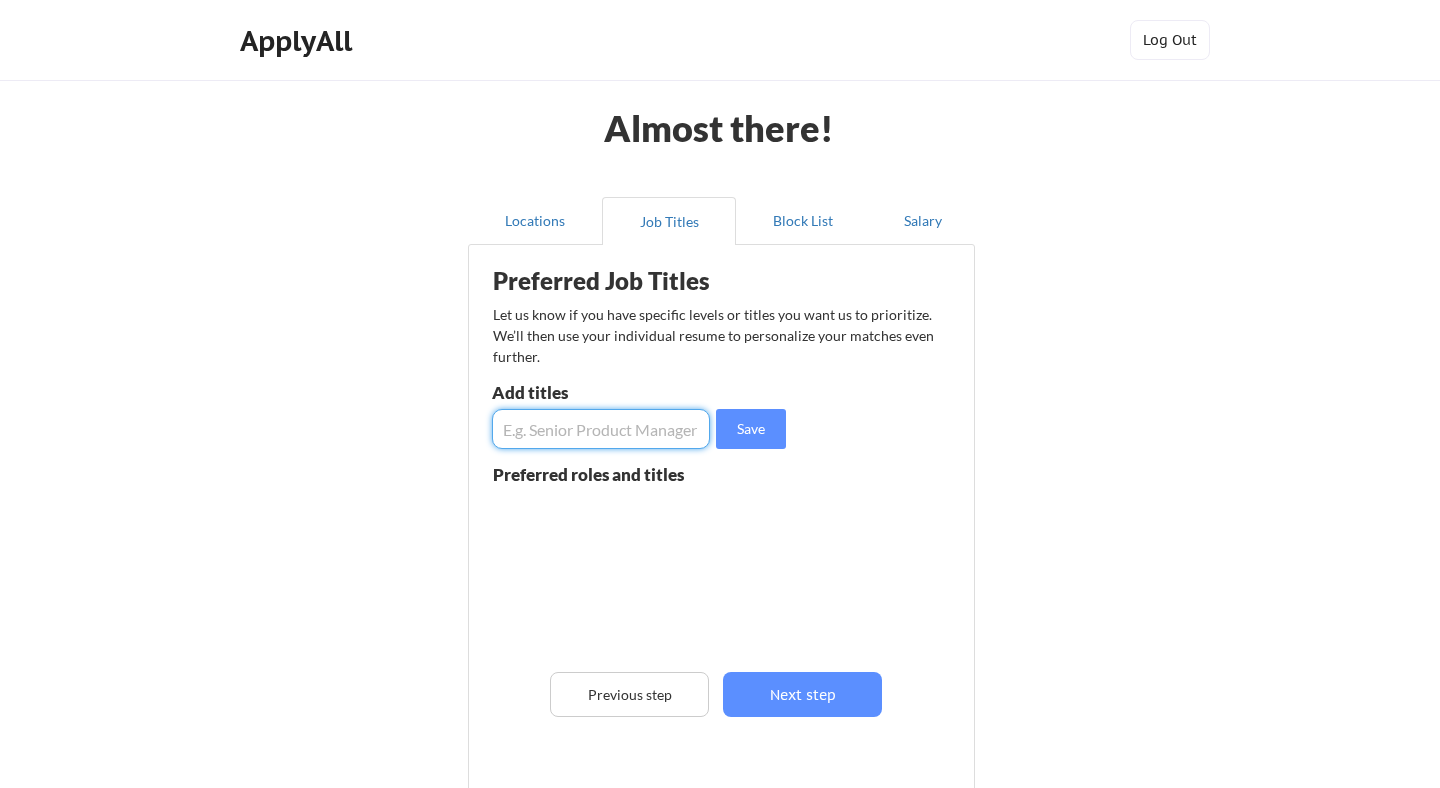 click at bounding box center [601, 429] 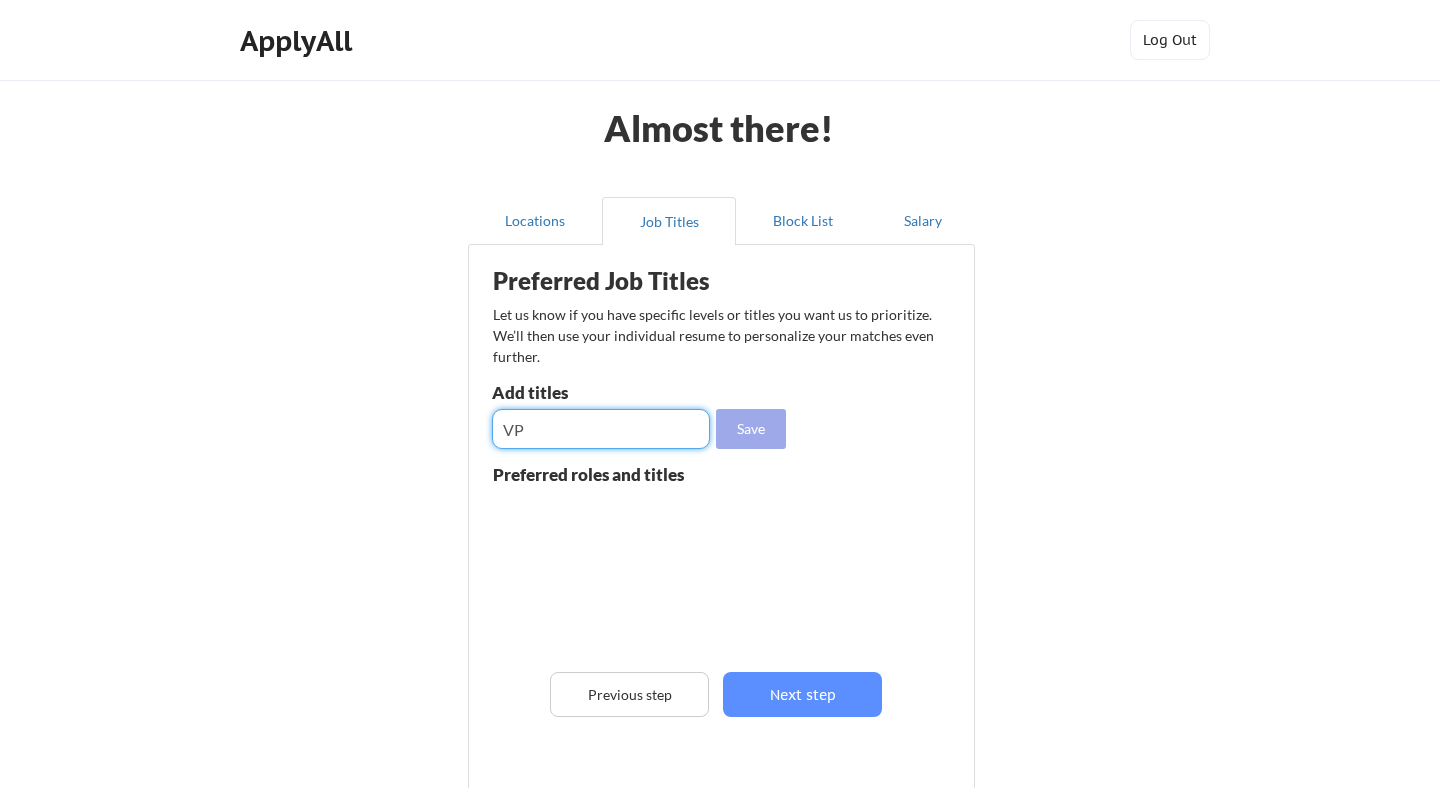 type on "VP" 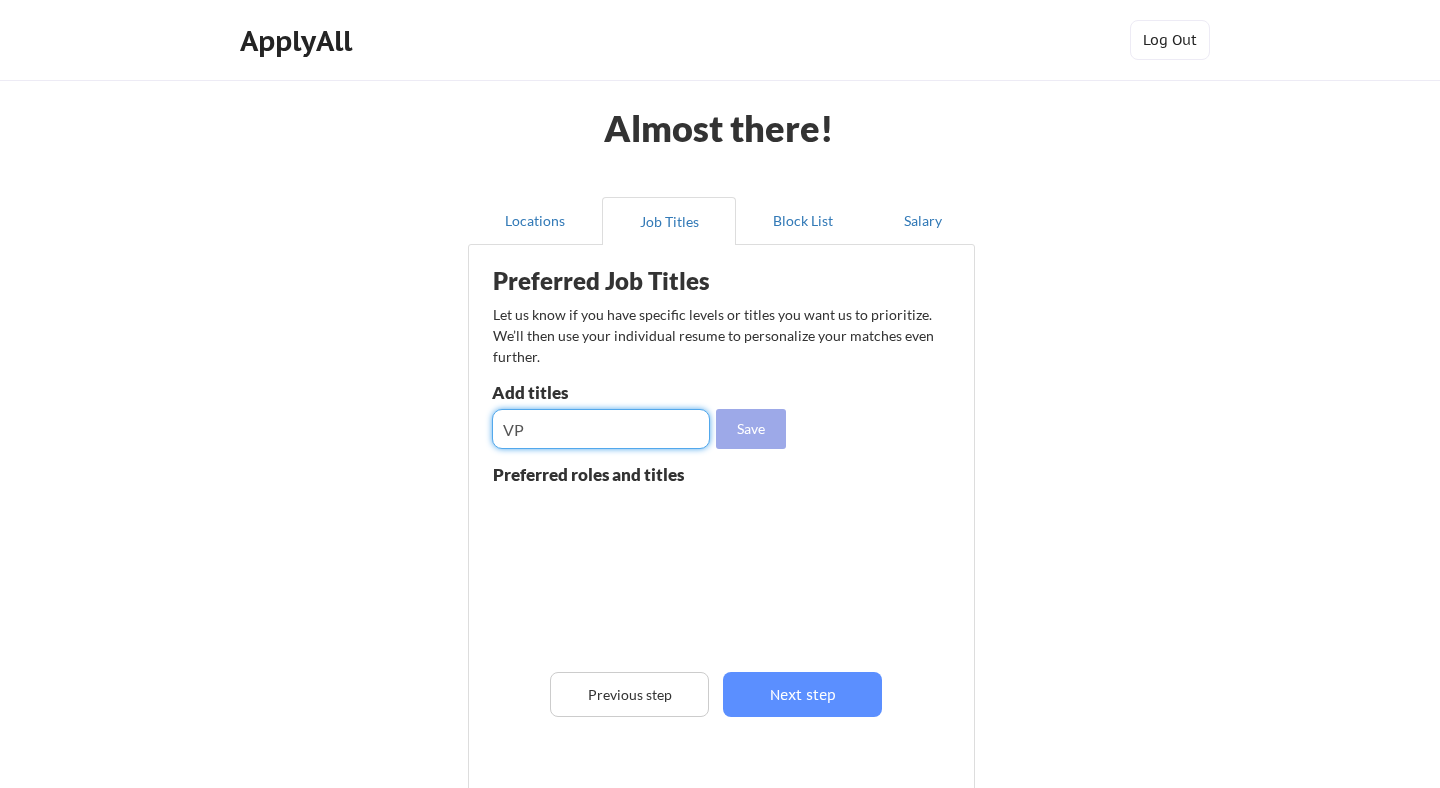click on "Save" at bounding box center [751, 429] 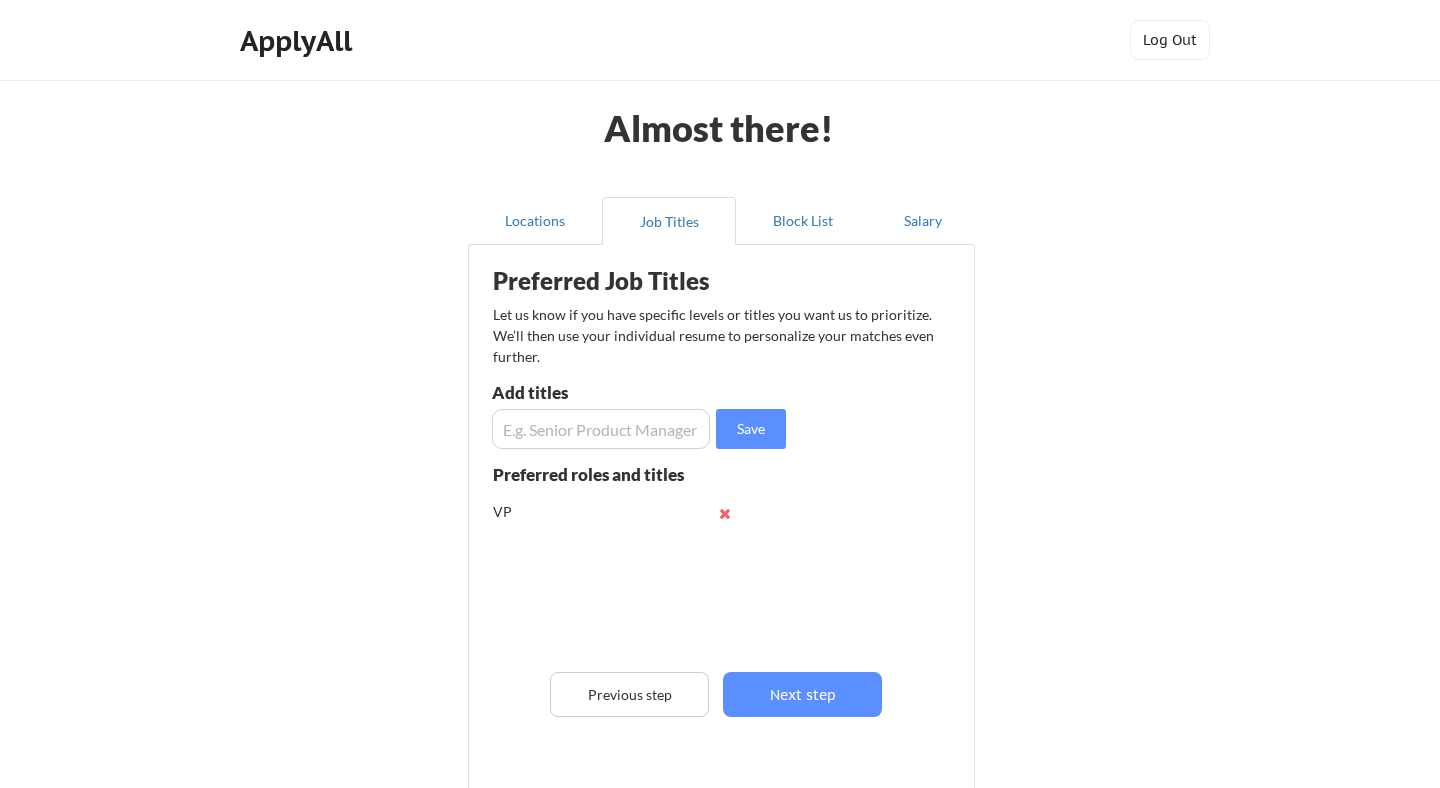 click at bounding box center [601, 429] 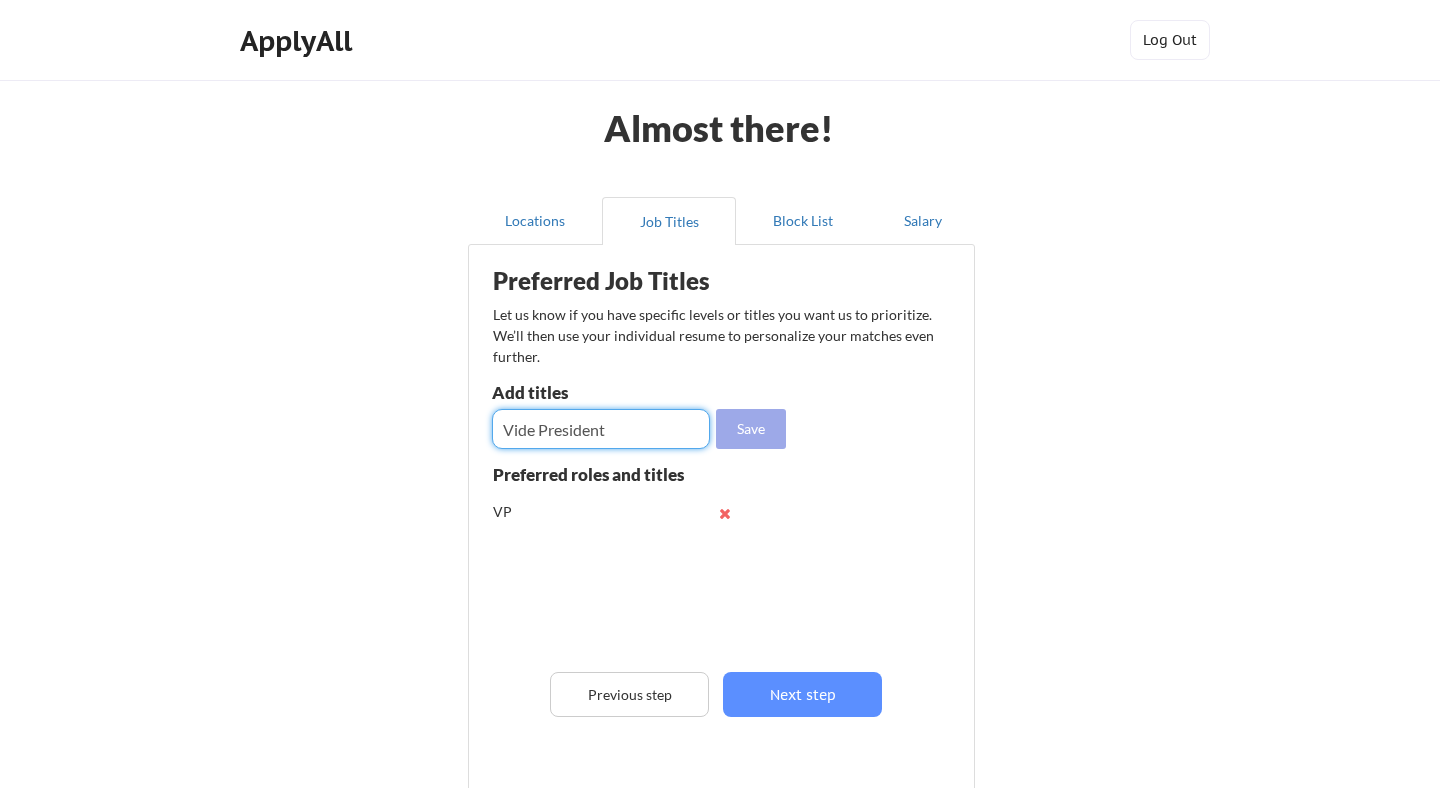 type on "Vide President" 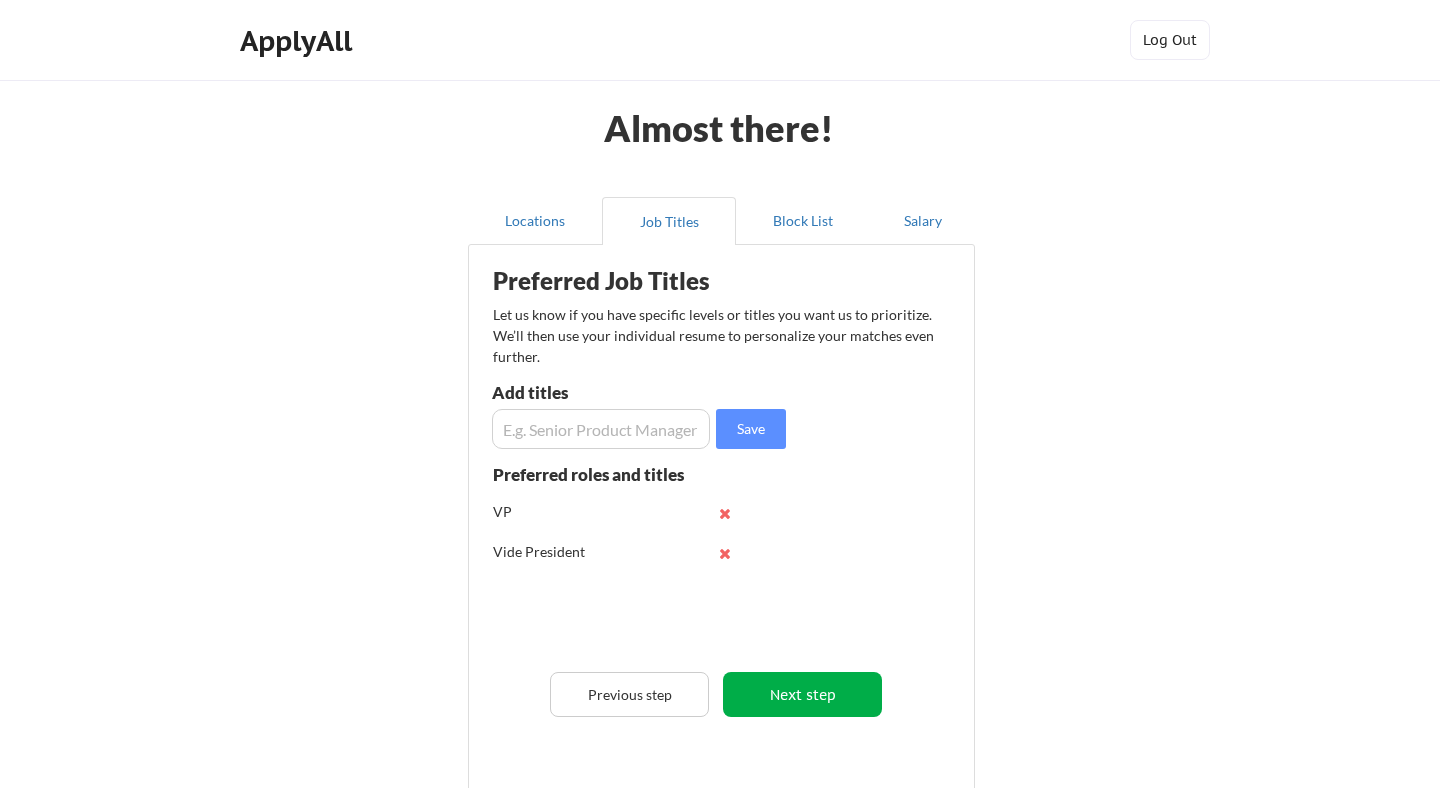 click on "Next step" at bounding box center [802, 694] 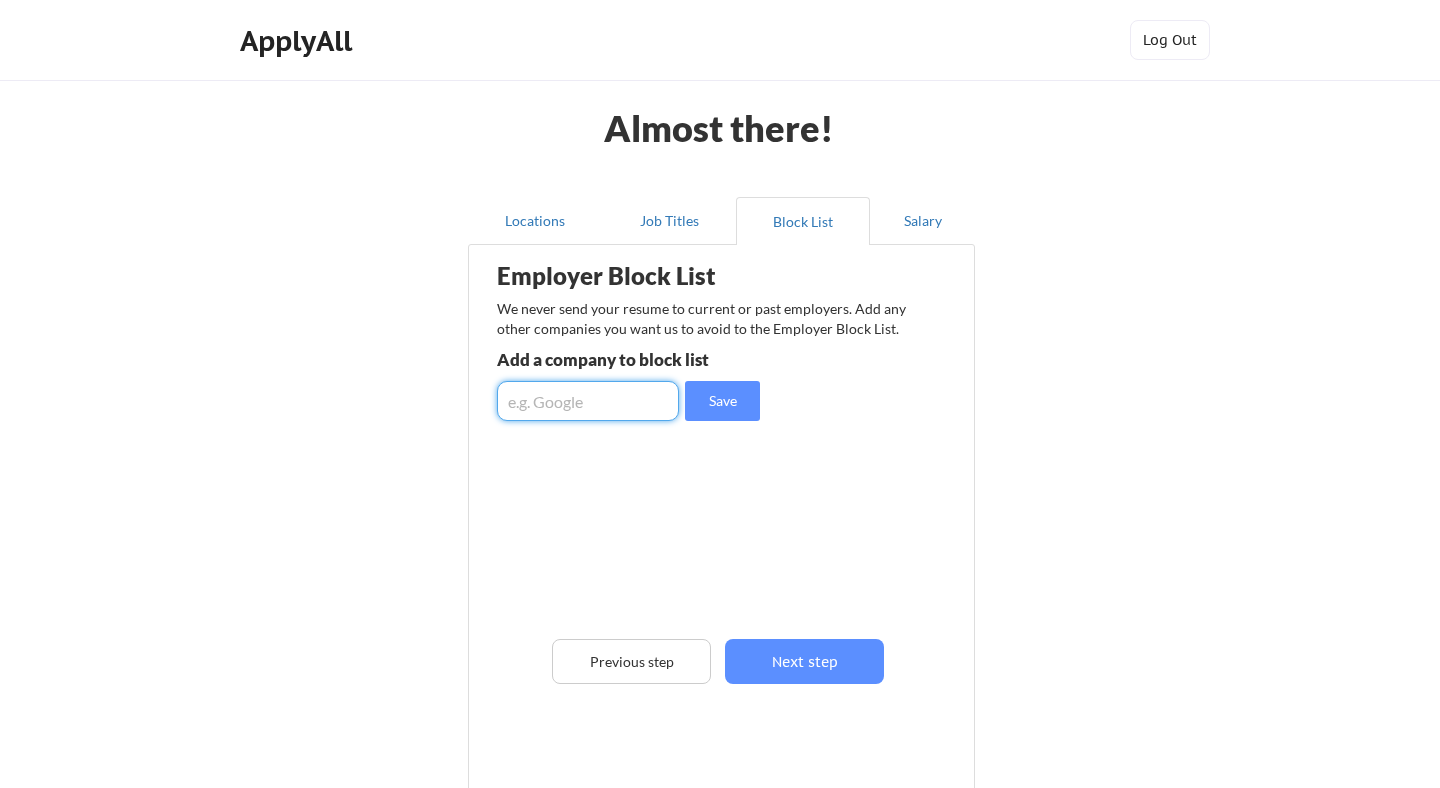 click at bounding box center (588, 401) 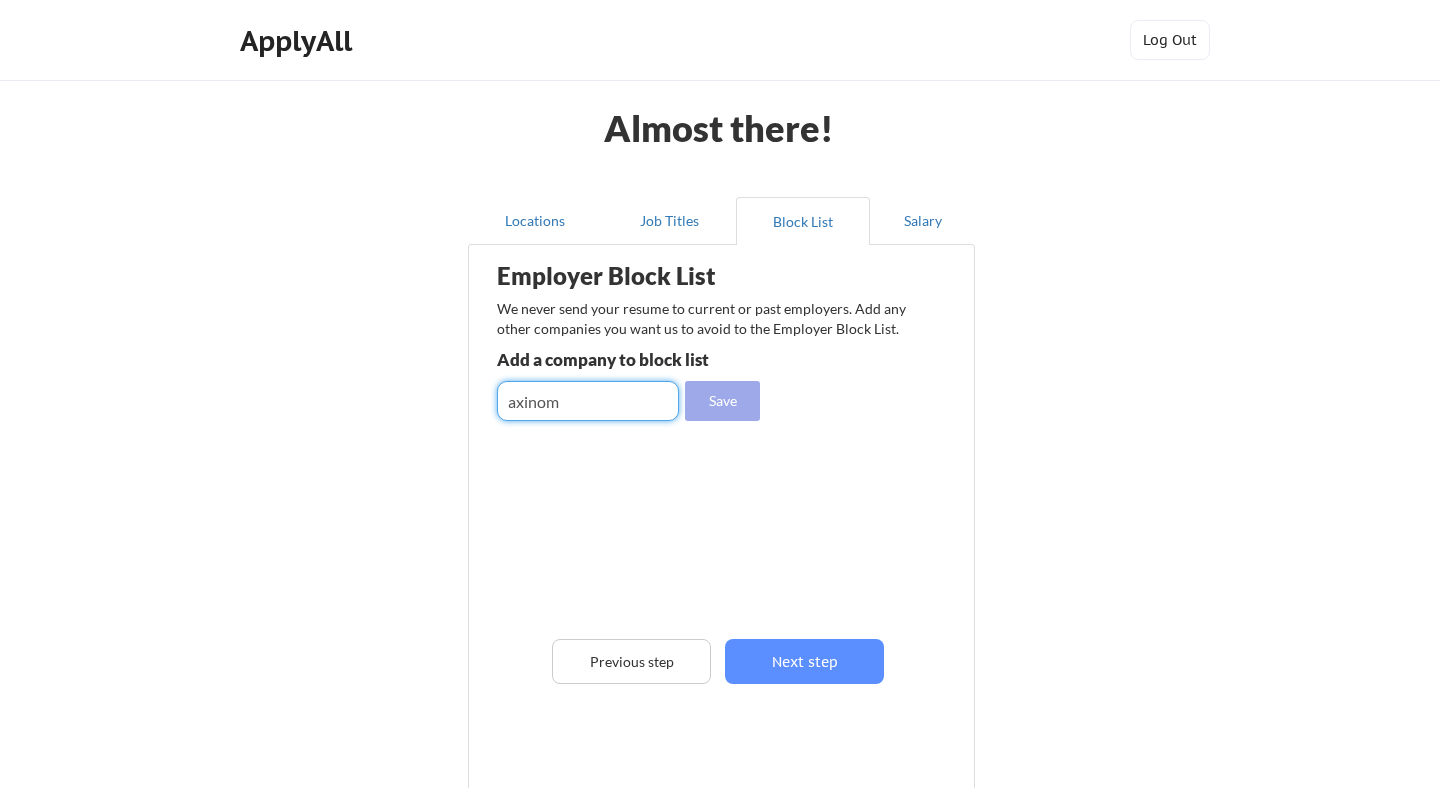 type on "axinom" 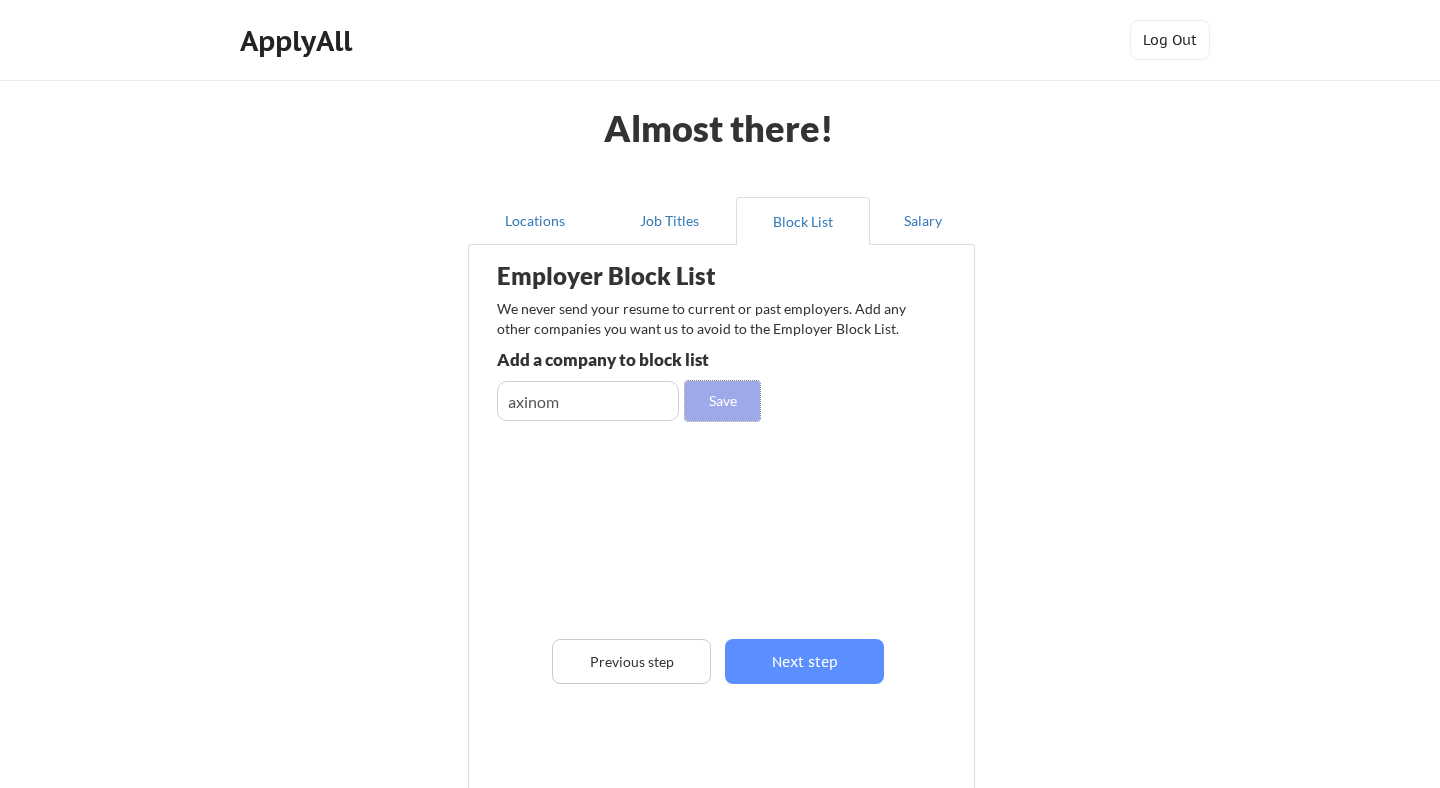 click on "Save" at bounding box center (722, 401) 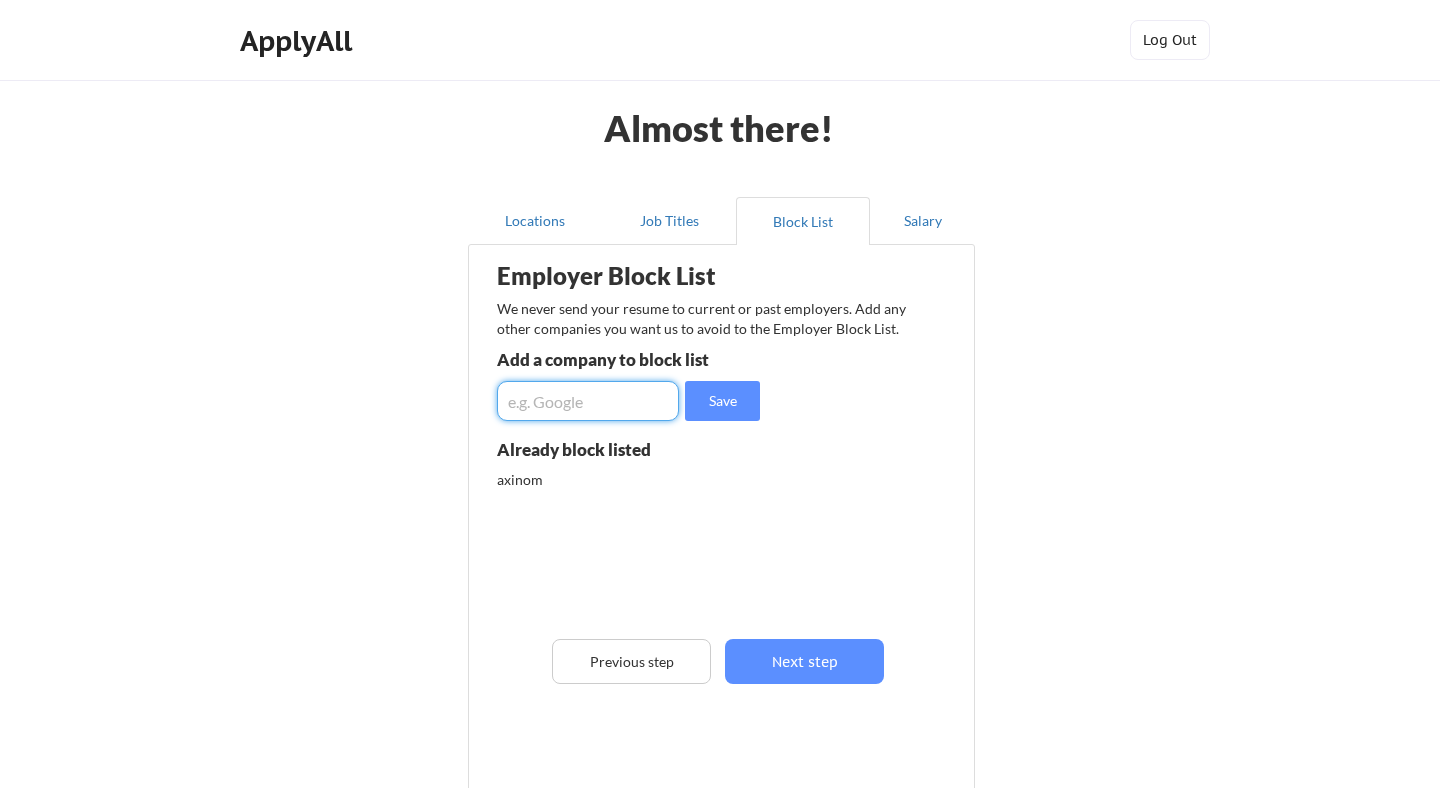 click at bounding box center [588, 401] 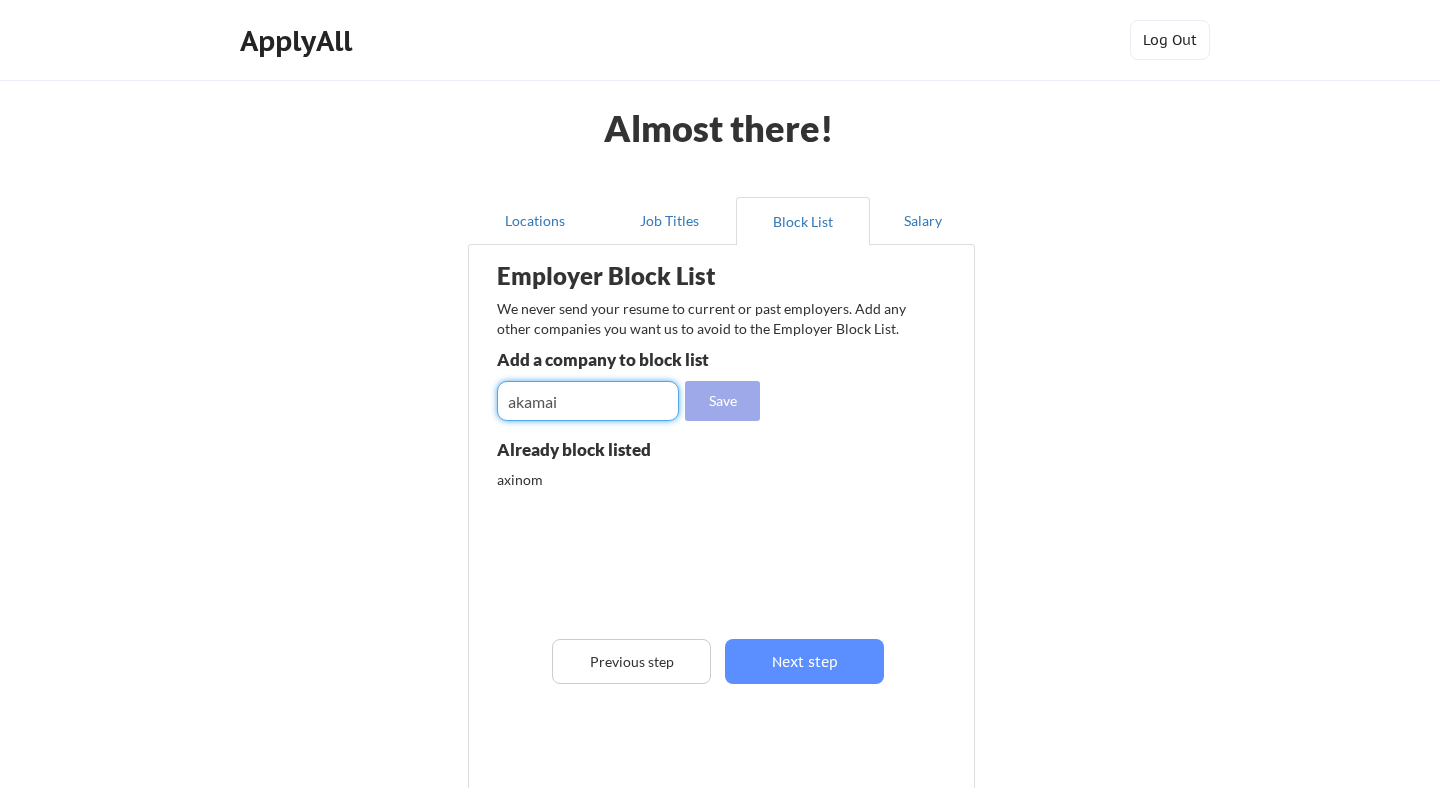 type on "akamai" 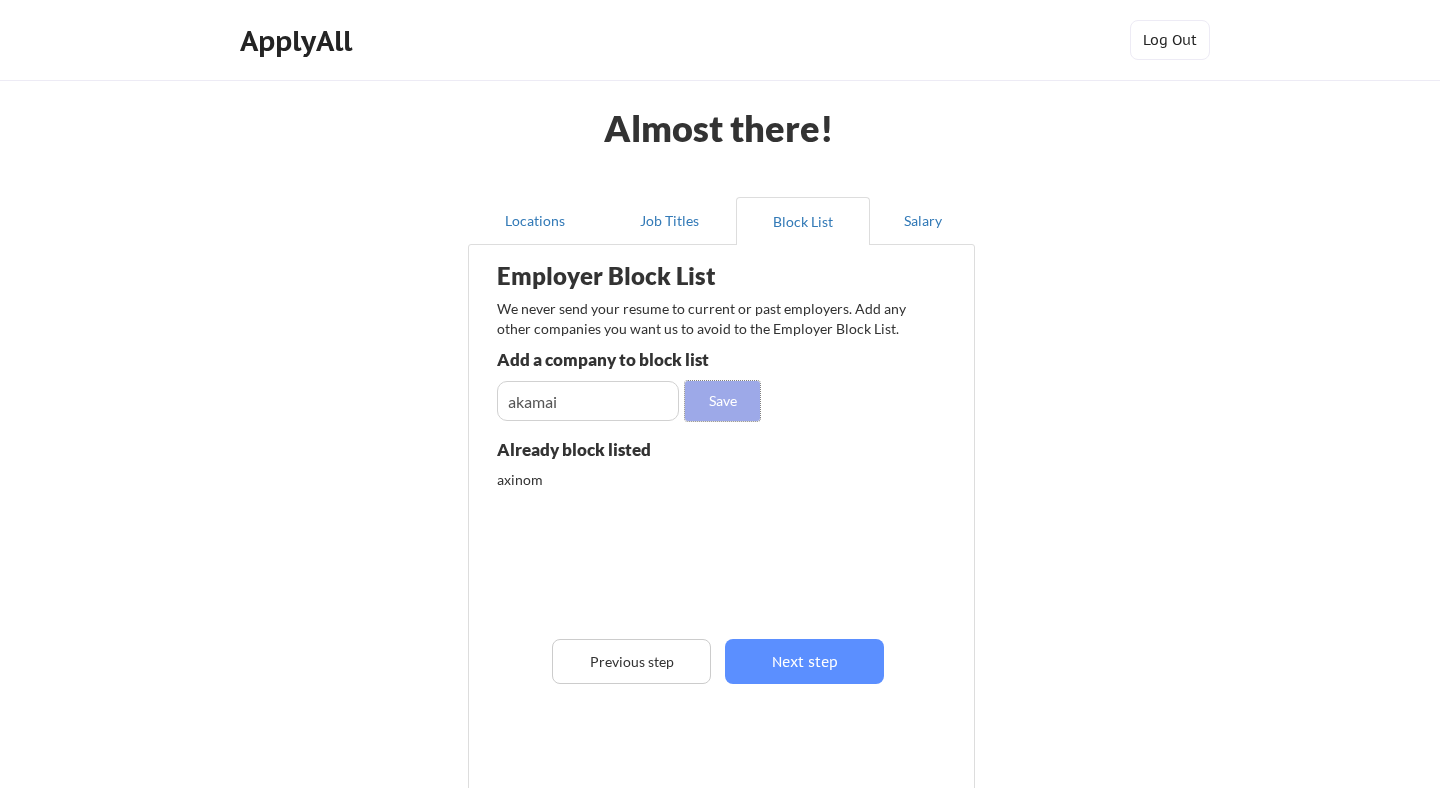 click on "Save" at bounding box center (722, 401) 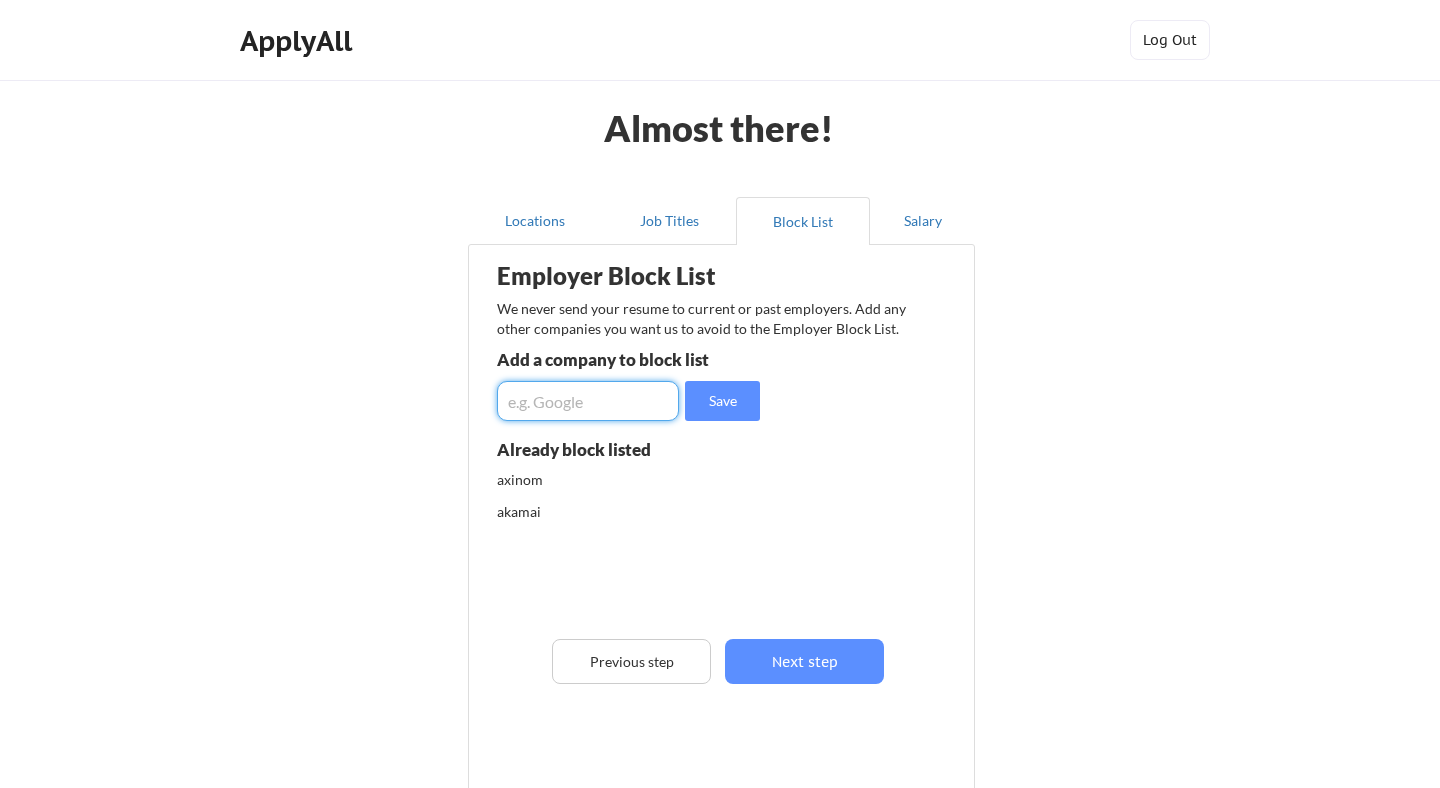 click at bounding box center [588, 401] 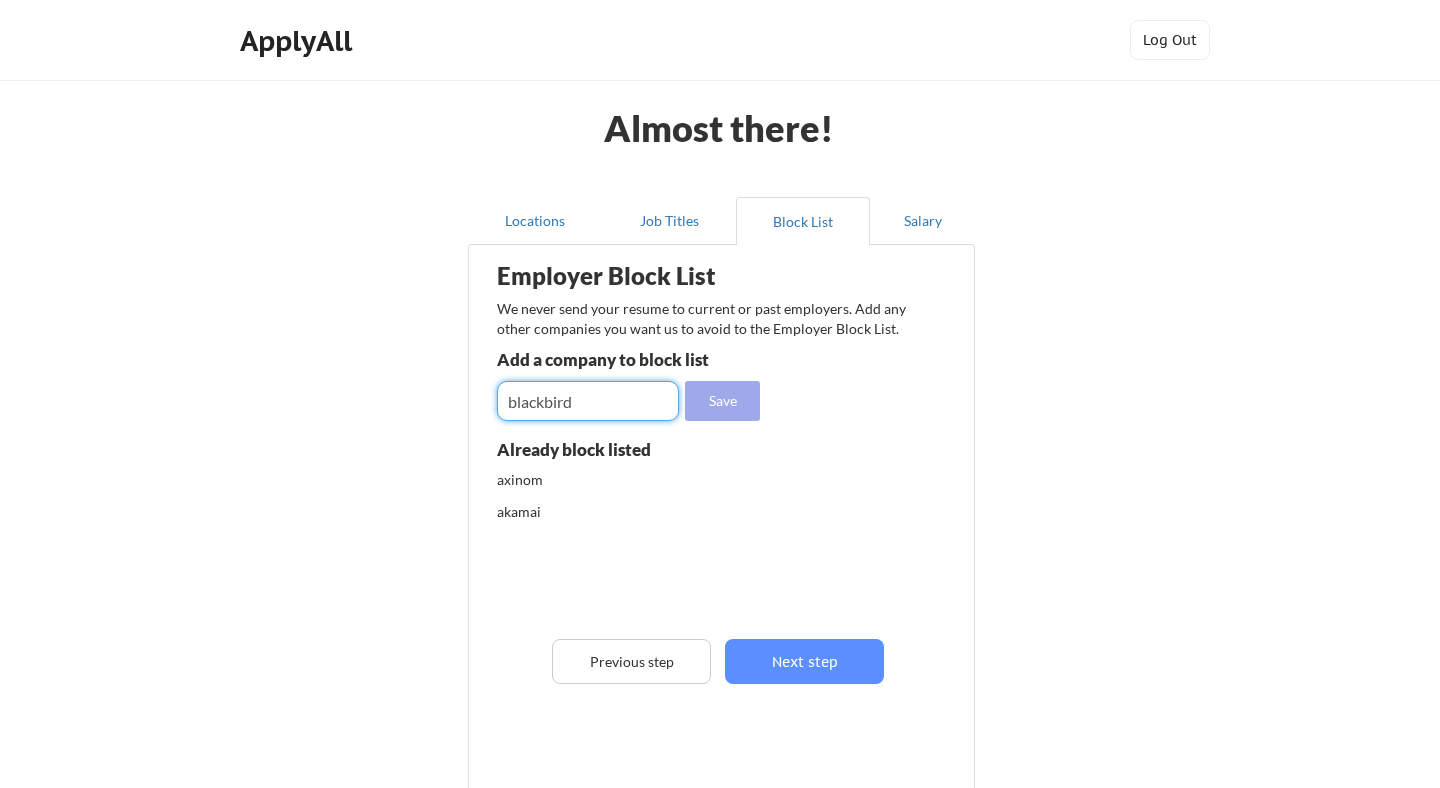 type on "blackbird" 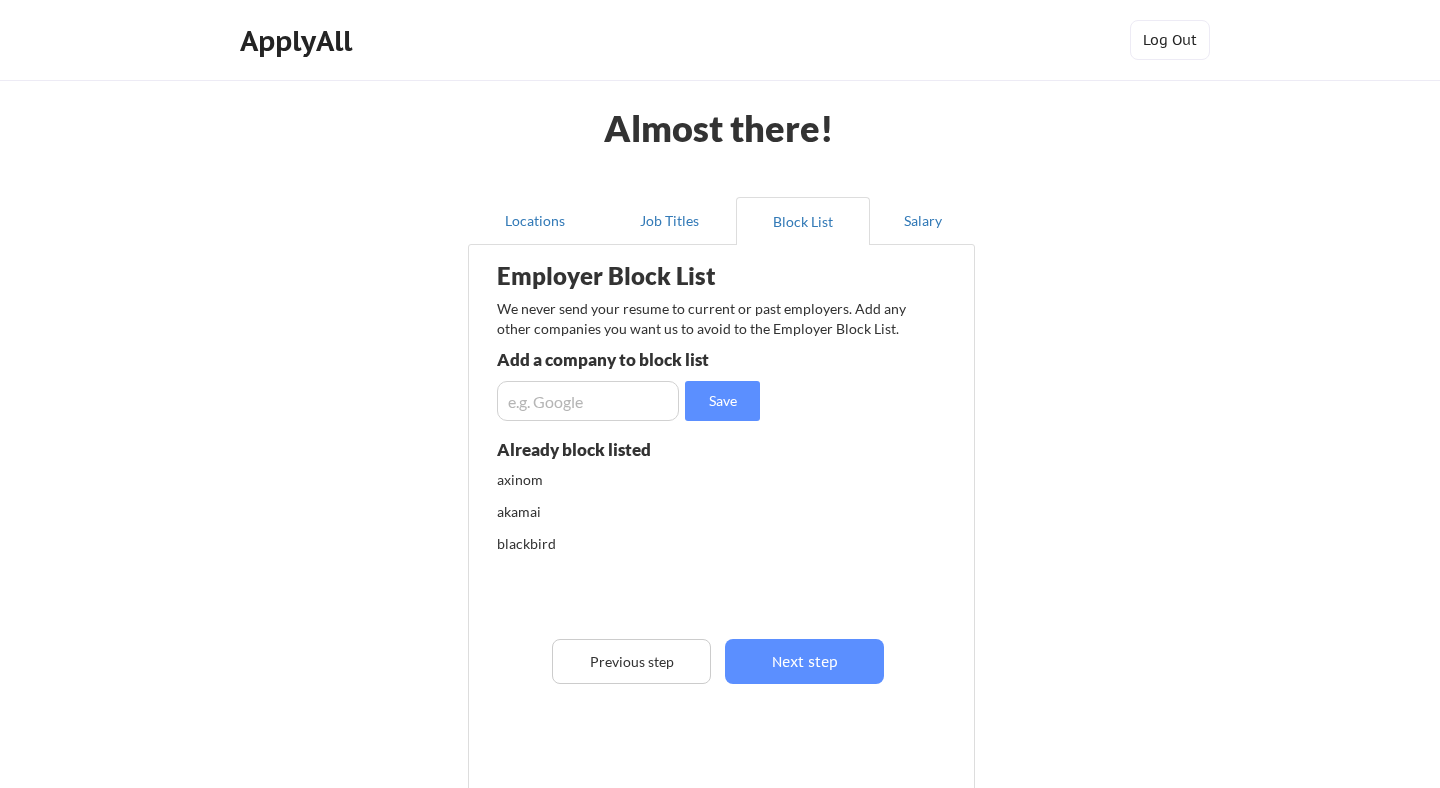 click at bounding box center [588, 401] 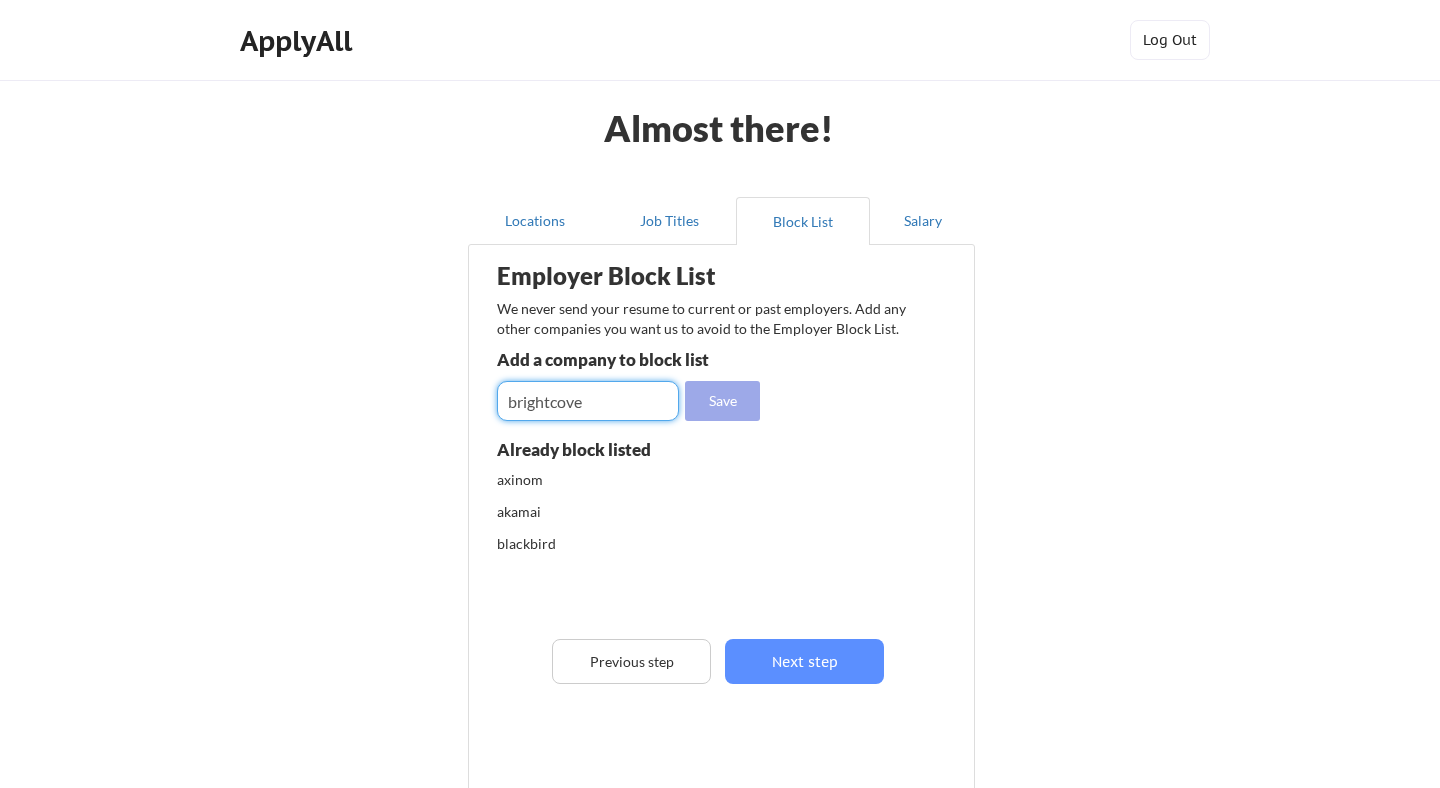 type on "brightcove" 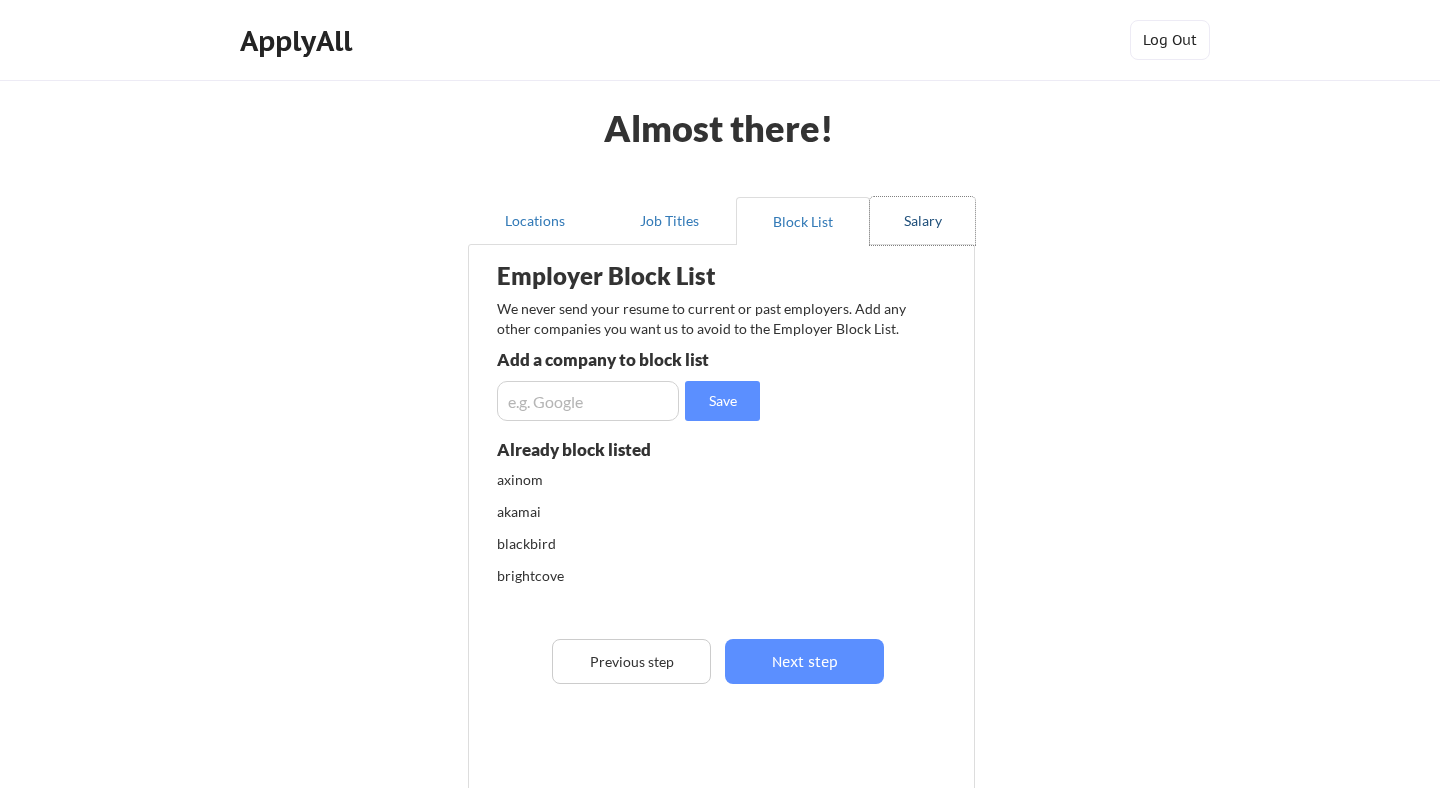 click on "Salary" at bounding box center (922, 221) 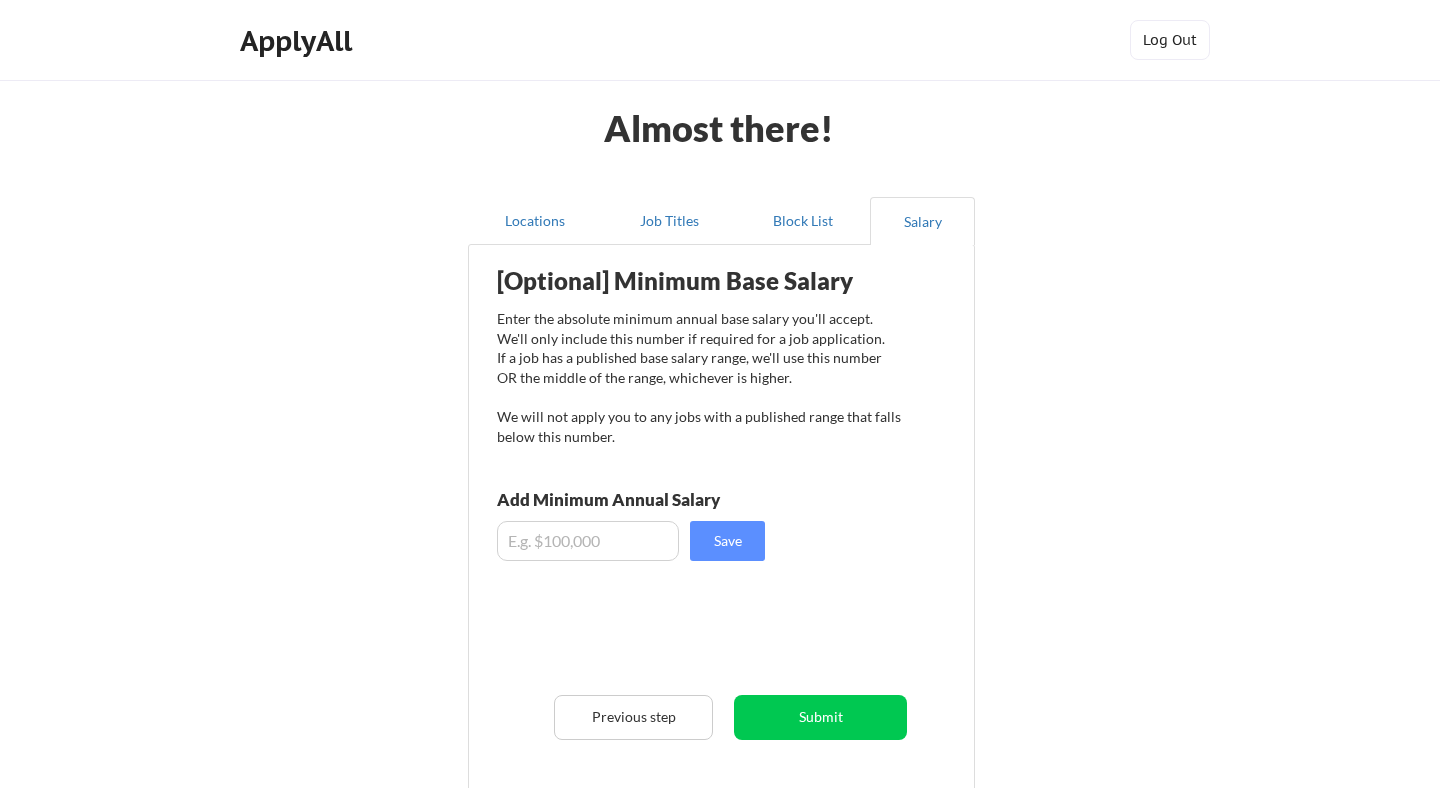 click at bounding box center [588, 541] 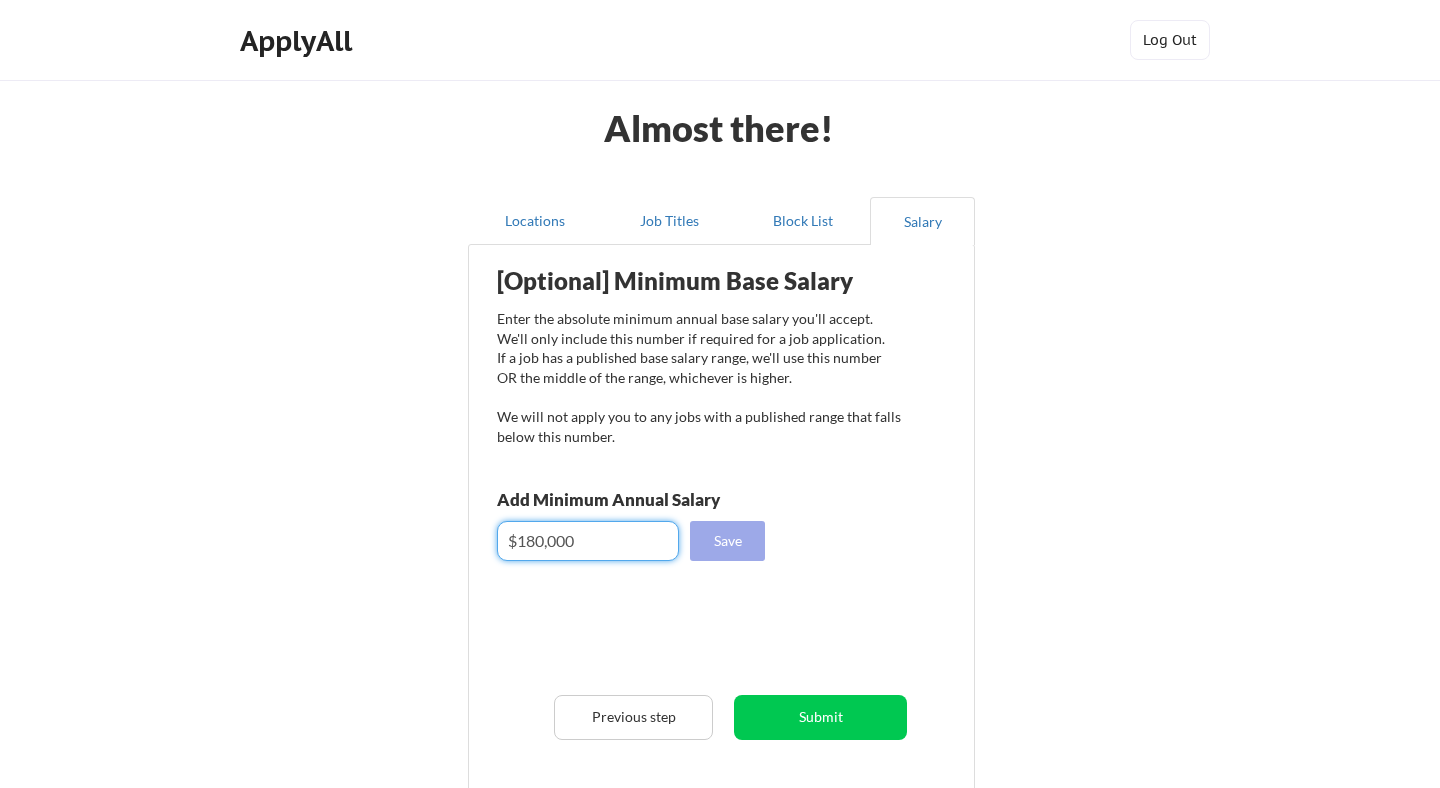 type on "$180,000" 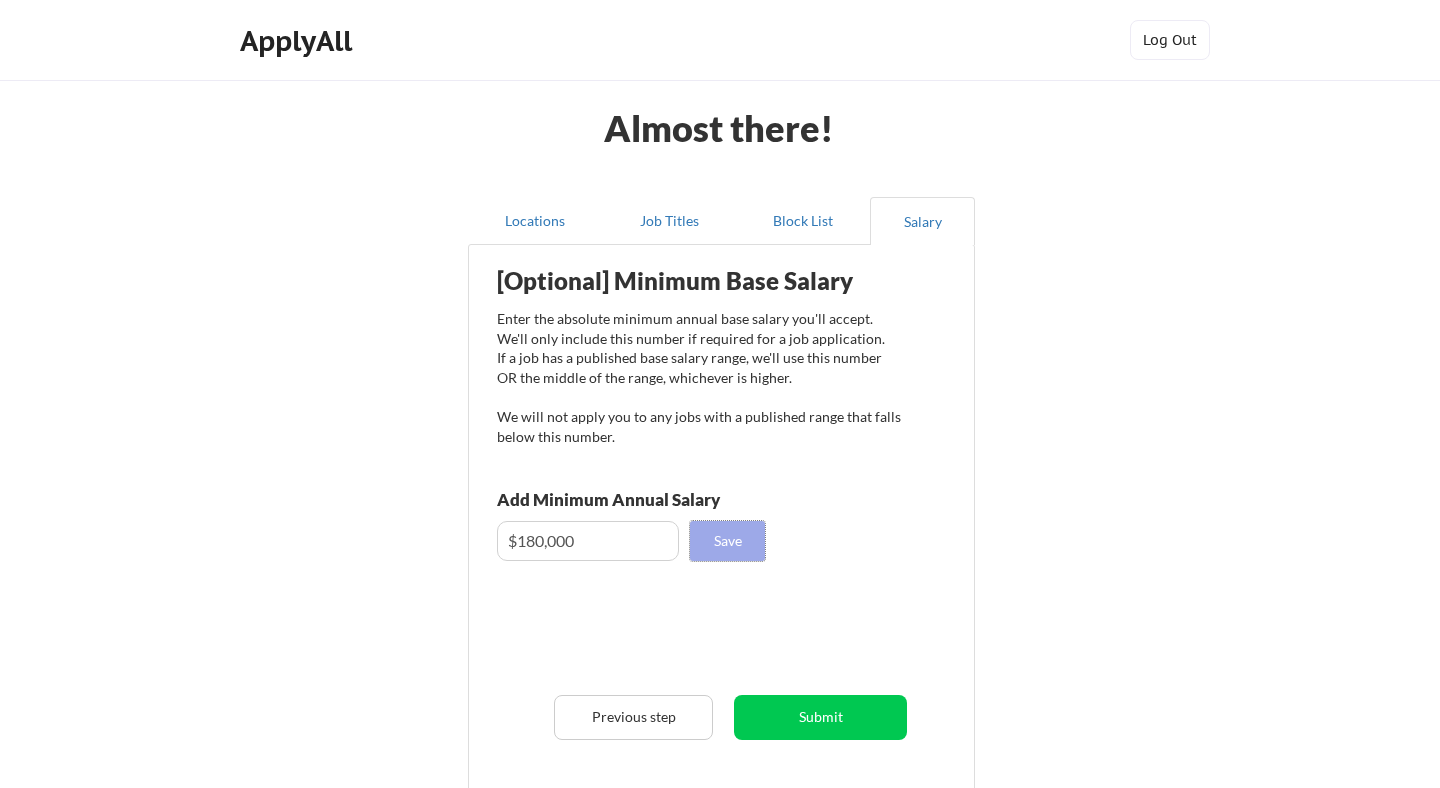 click on "Save" at bounding box center (727, 541) 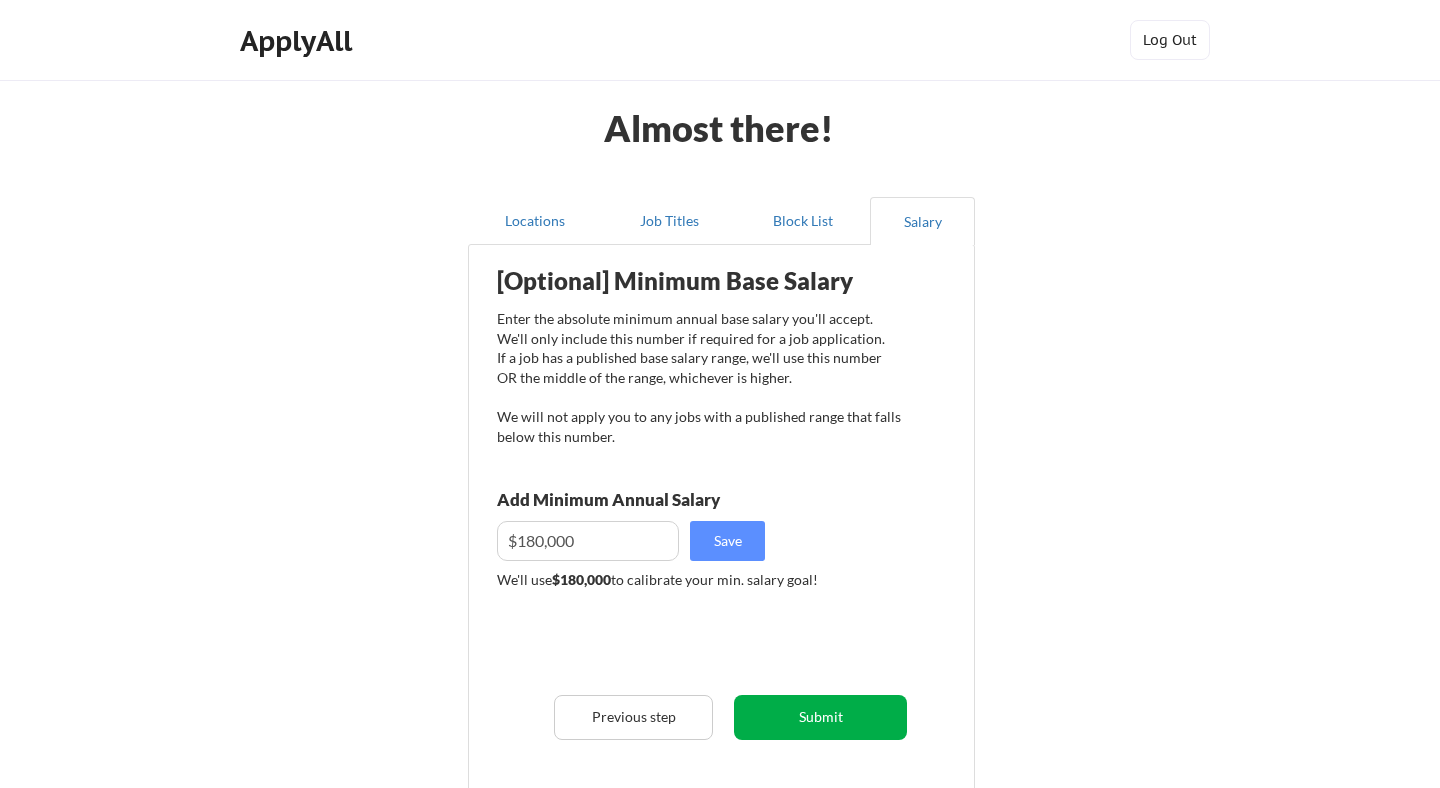 click on "Submit" at bounding box center [820, 717] 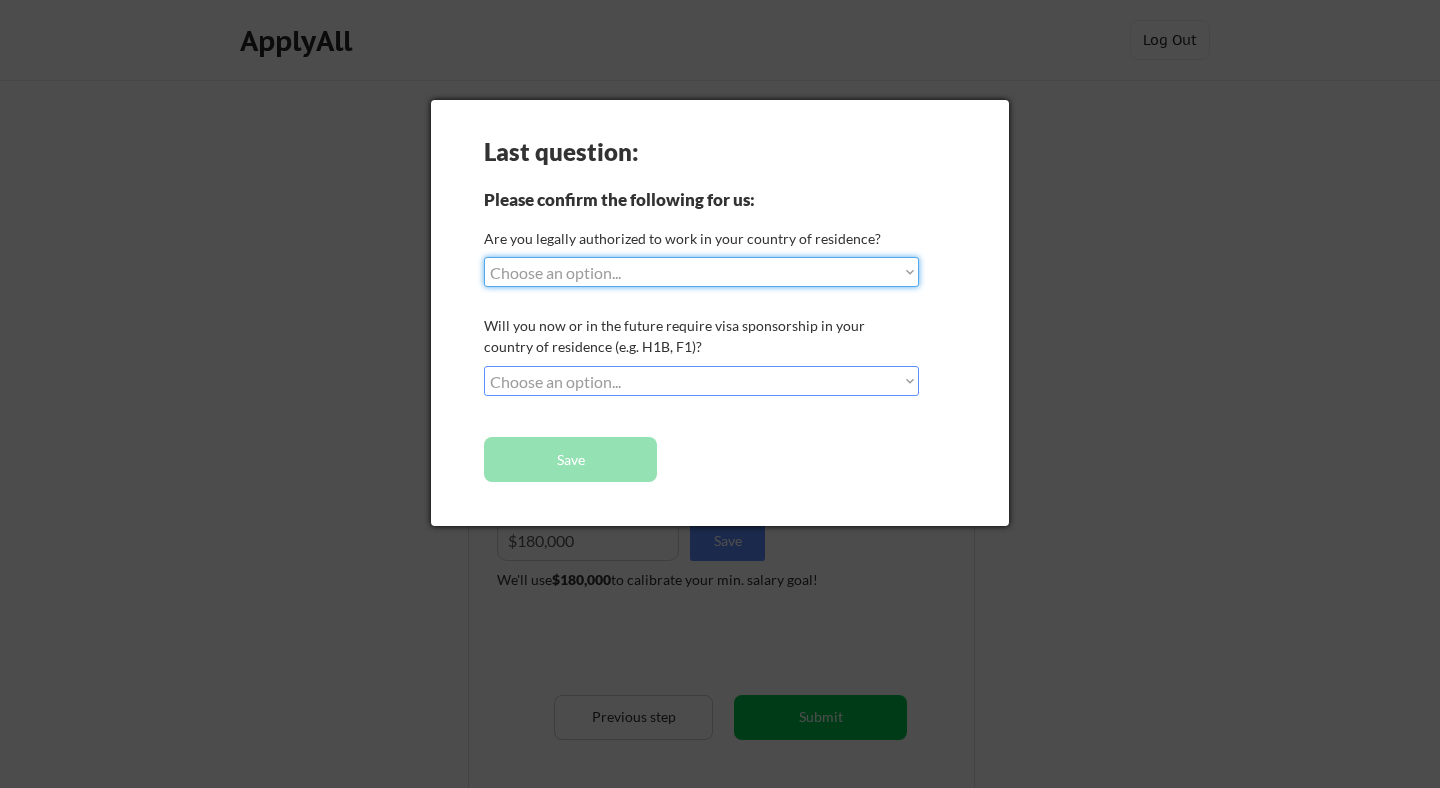 click on "Choose an option... Yes, I am a US Citizen Yes, I am a Canadian Citizen Yes, I am a US Green Card Holder Yes, I am an Other Permanent Resident Yes, I am here on a visa (H1B, OPT, etc.) No, I am not (yet) authorized" at bounding box center [701, 272] 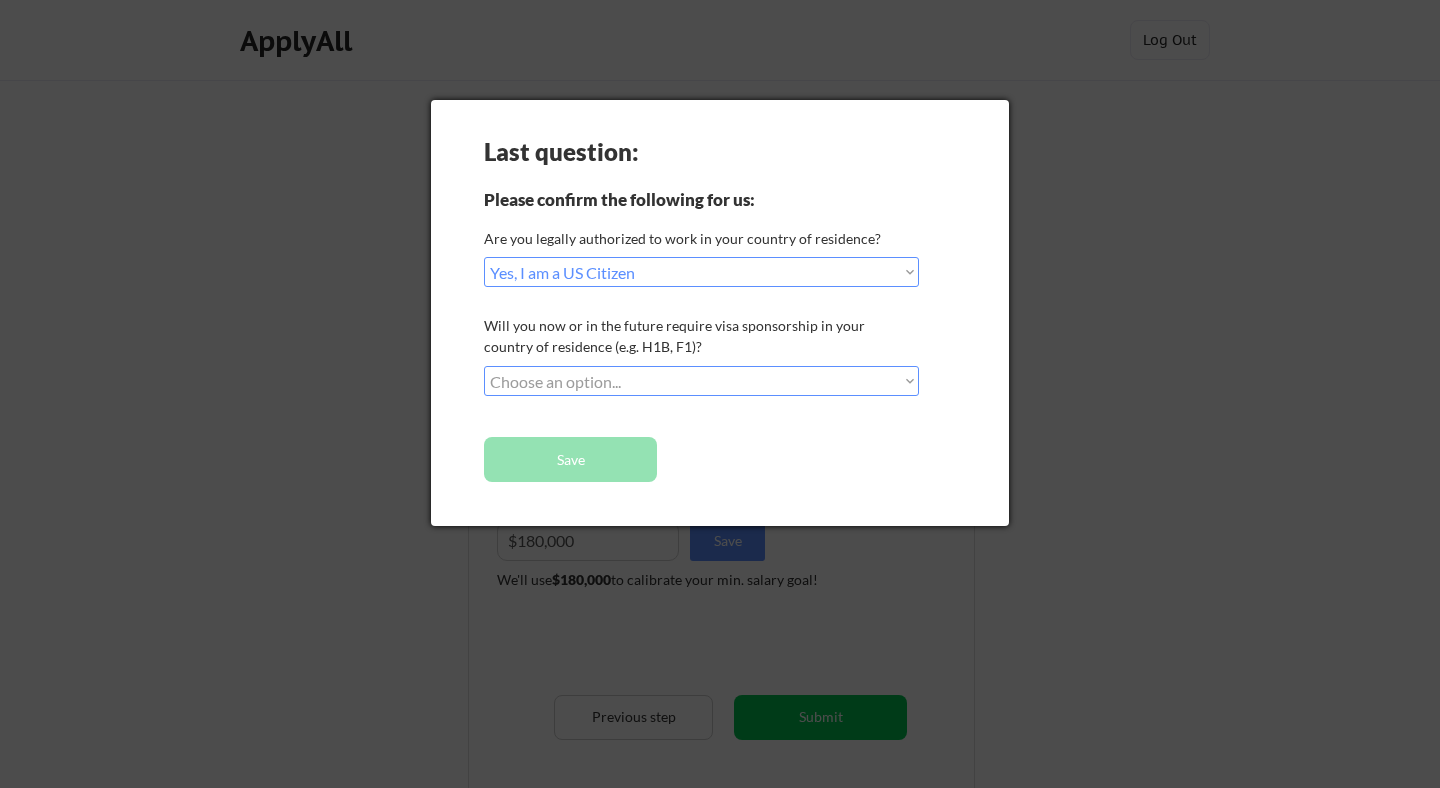click on "Choose an option... No, I will not need sponsorship Yes, I will need sponsorship" at bounding box center (701, 381) 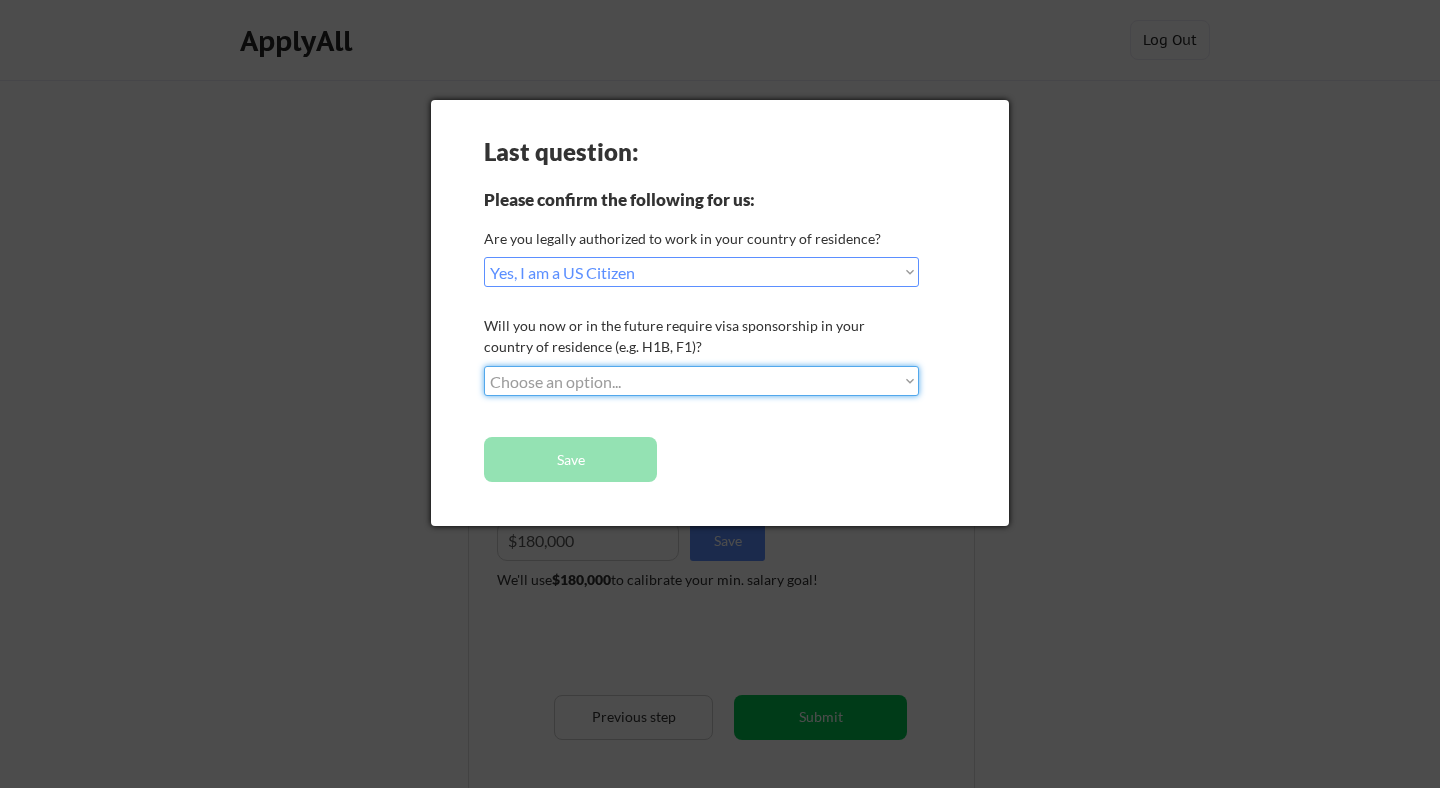 select on ""no__i_will_not_need_sponsorship"" 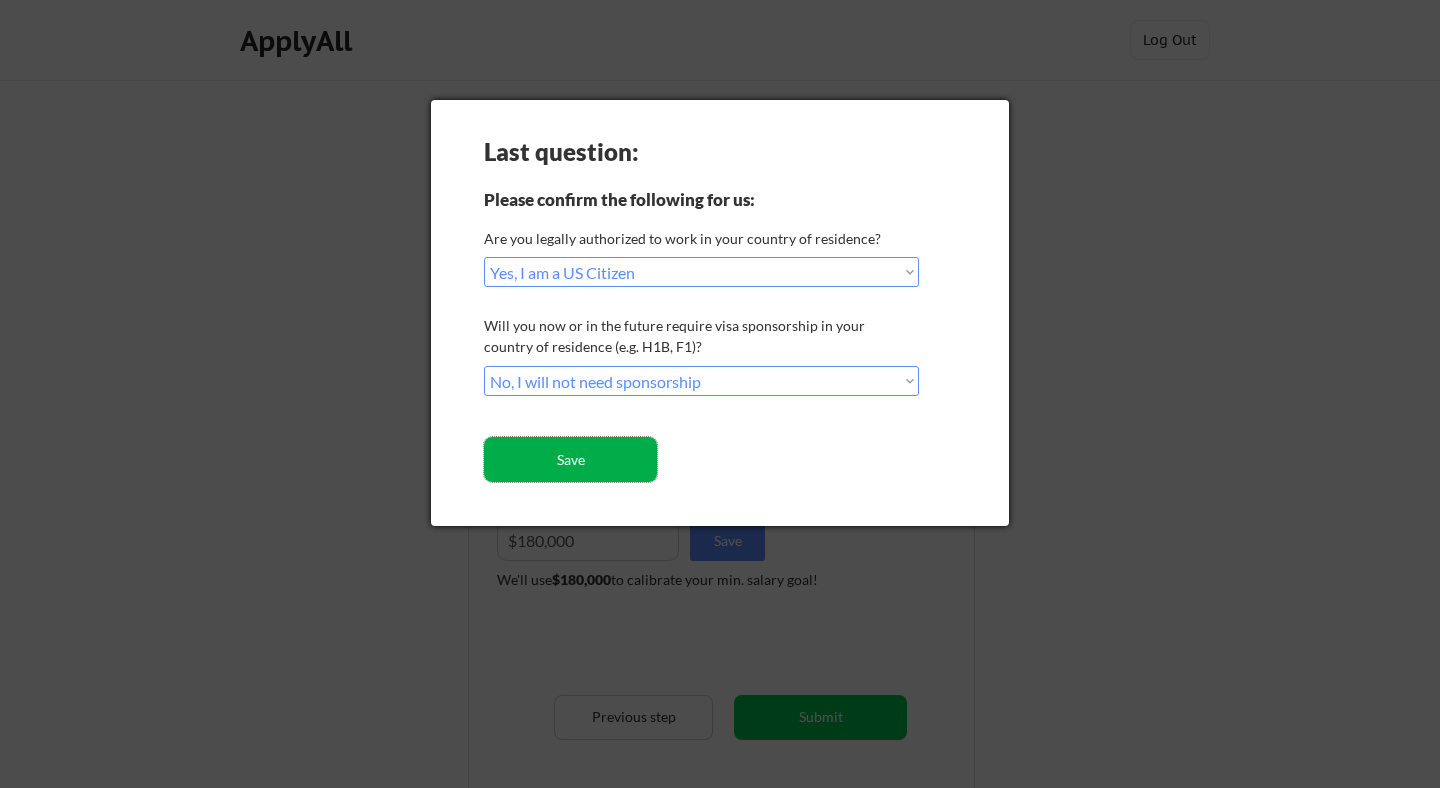 click on "Save" at bounding box center [570, 459] 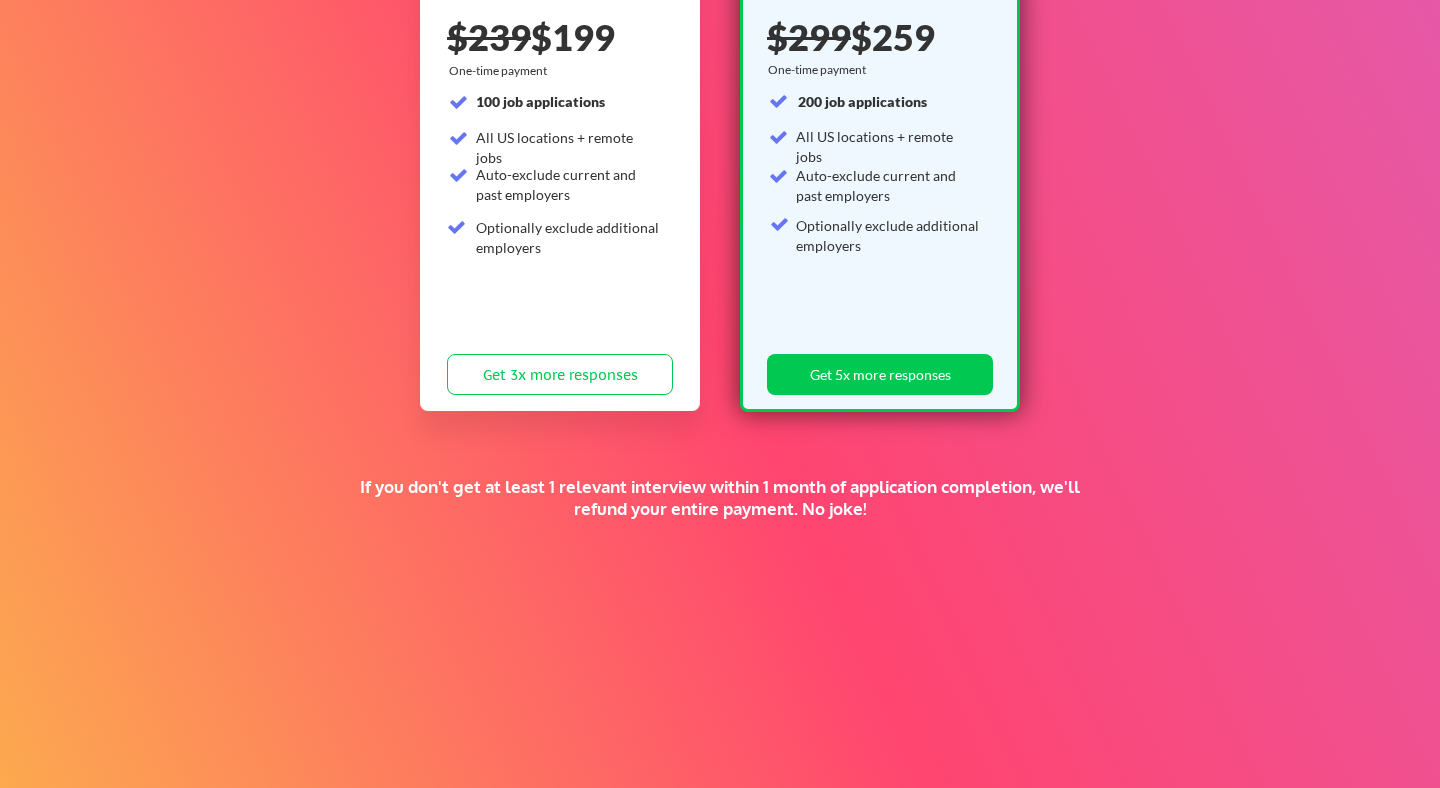 scroll, scrollTop: 0, scrollLeft: 0, axis: both 